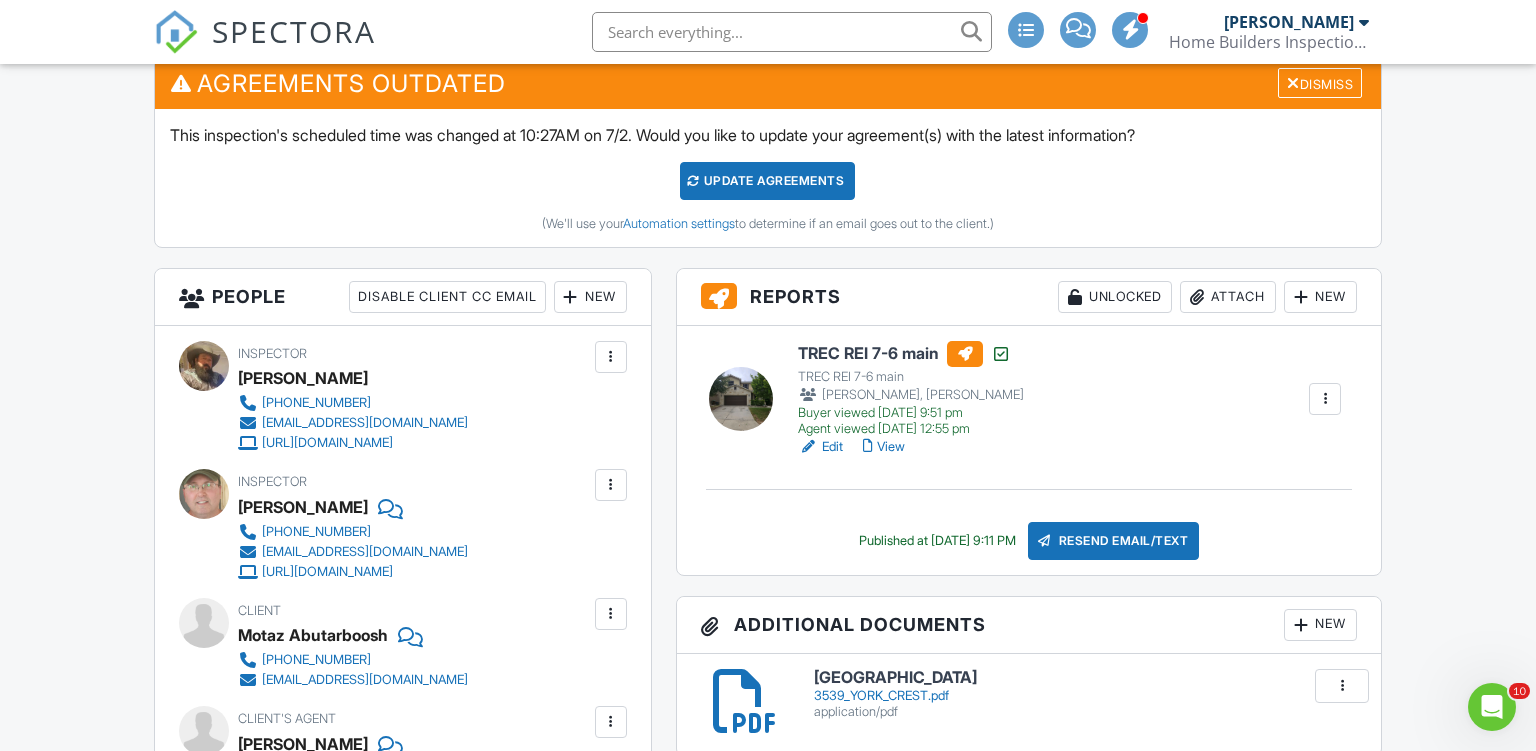 scroll, scrollTop: 0, scrollLeft: 0, axis: both 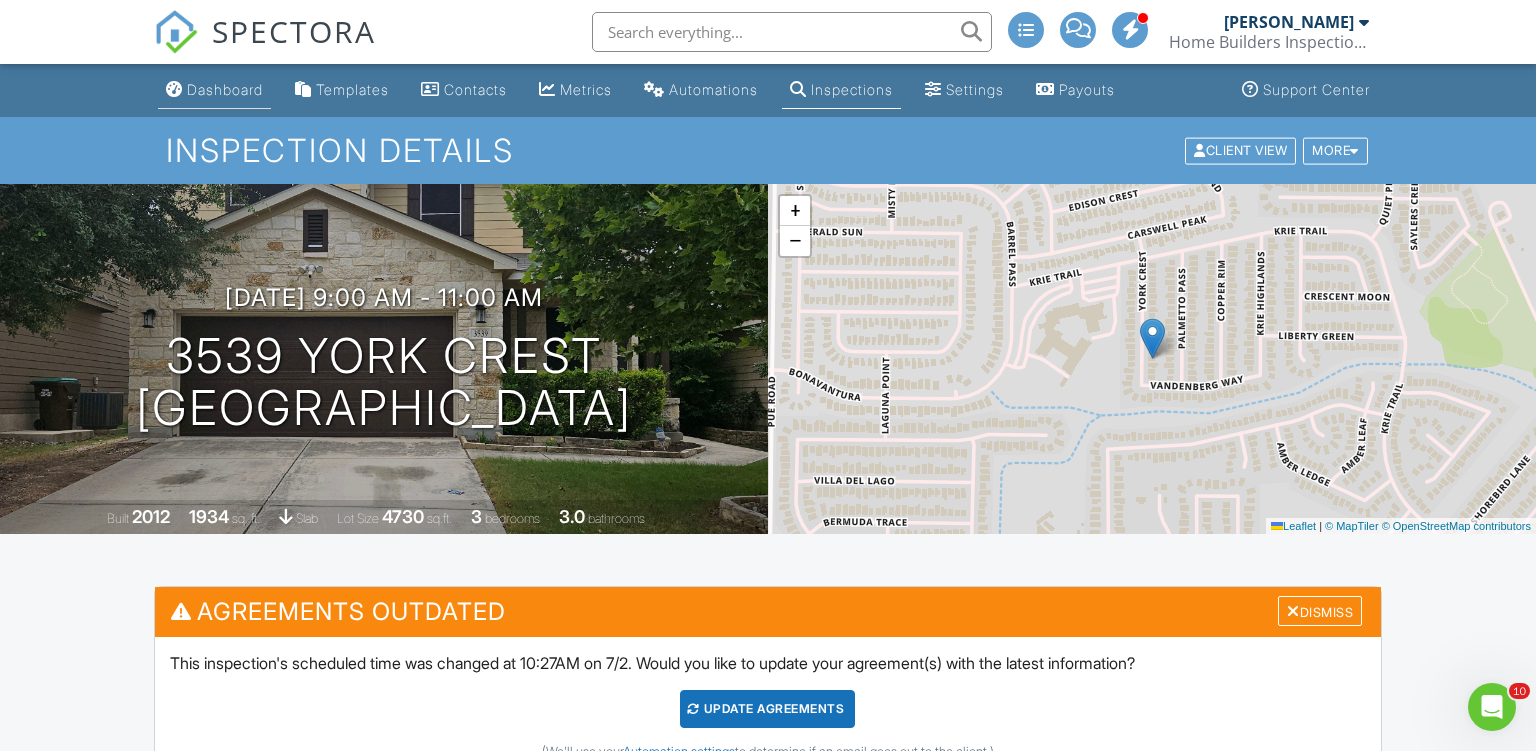 click on "Dashboard" at bounding box center (225, 89) 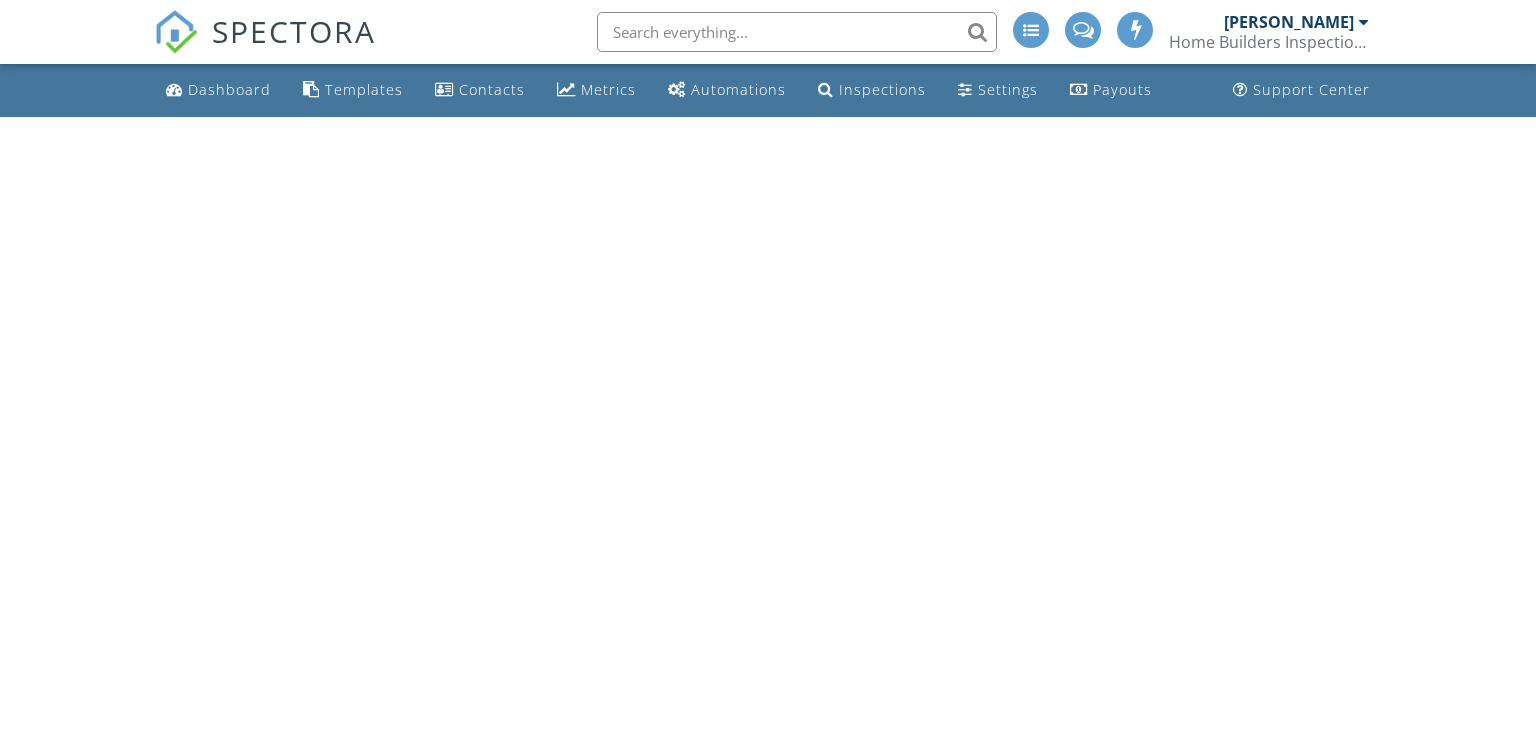 scroll, scrollTop: 0, scrollLeft: 0, axis: both 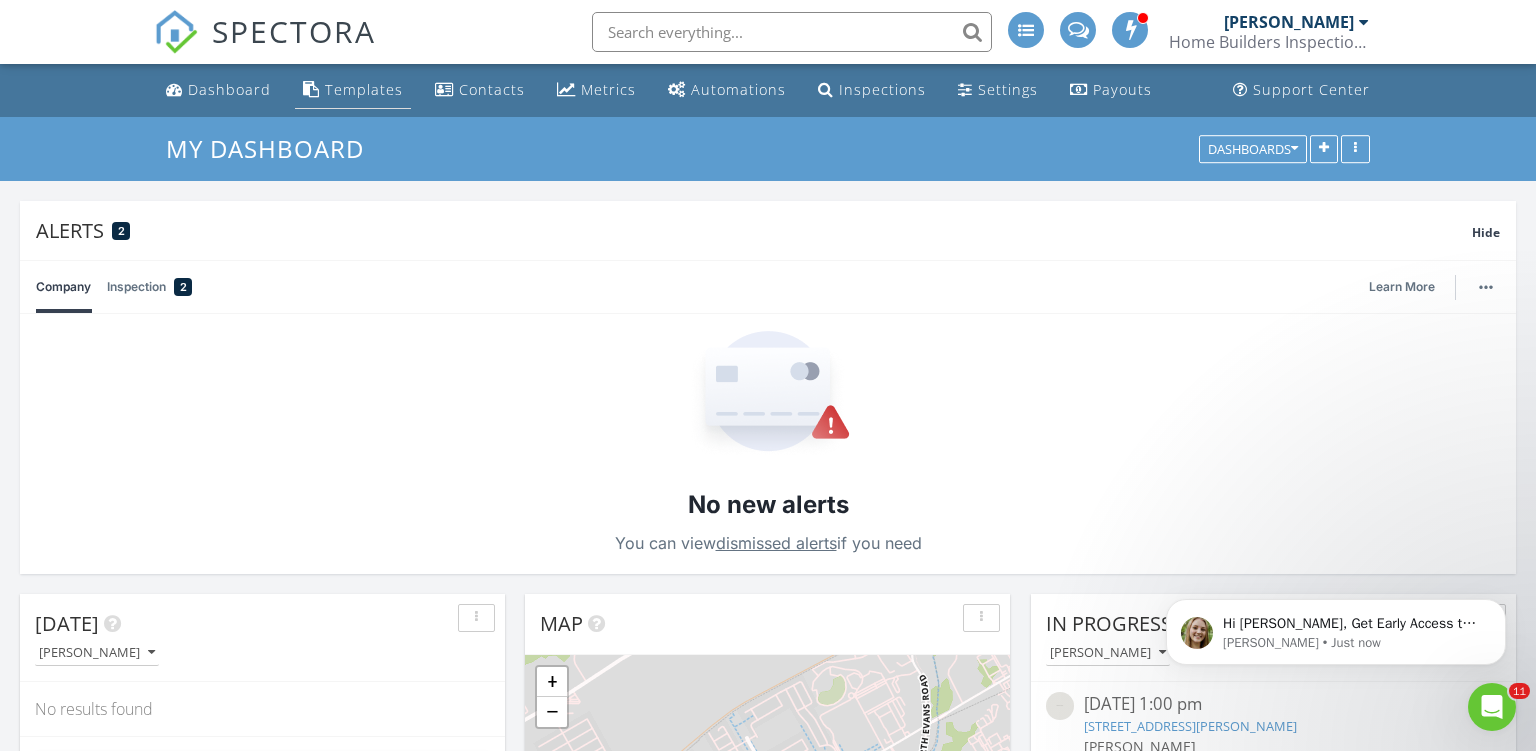 click on "Templates" at bounding box center [364, 89] 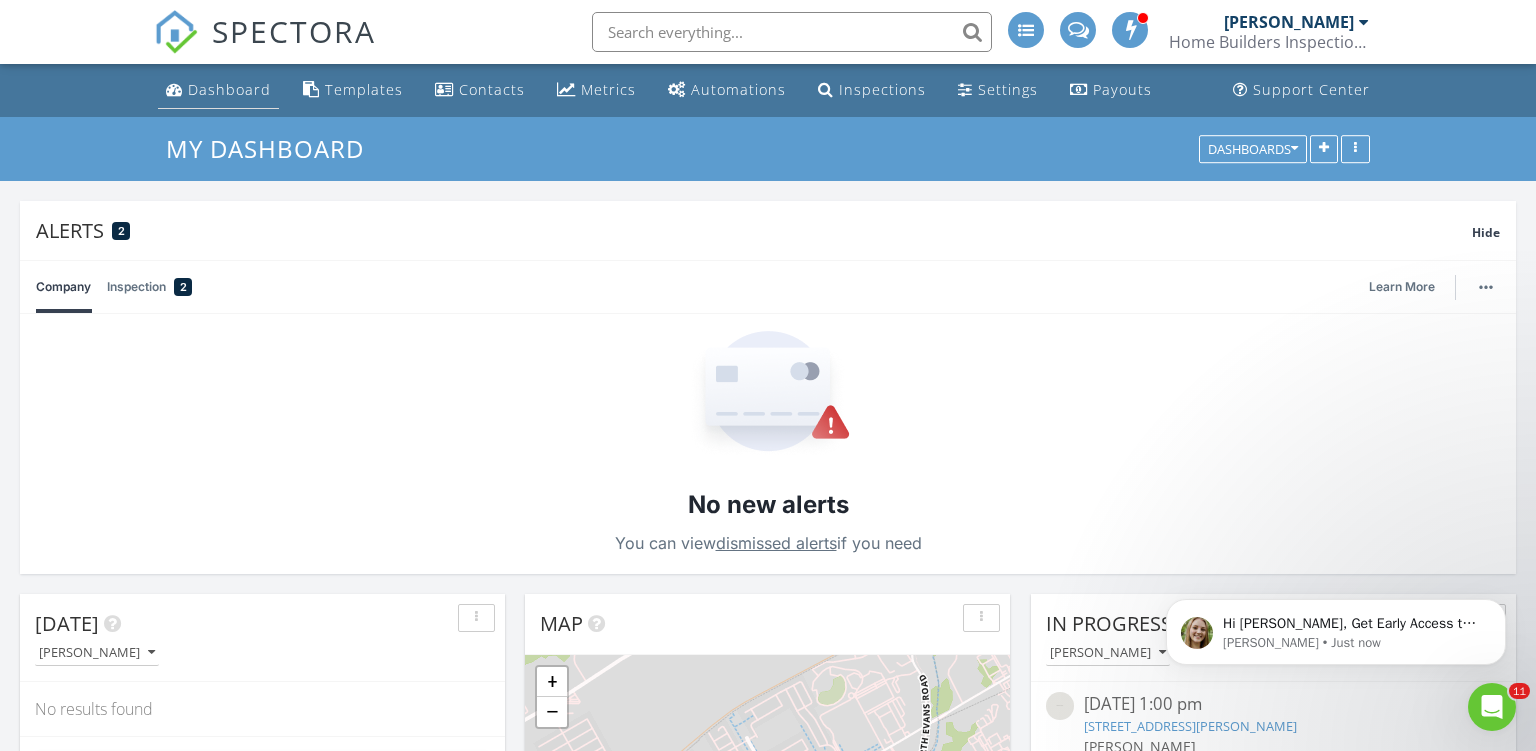 click on "Dashboard" at bounding box center (229, 89) 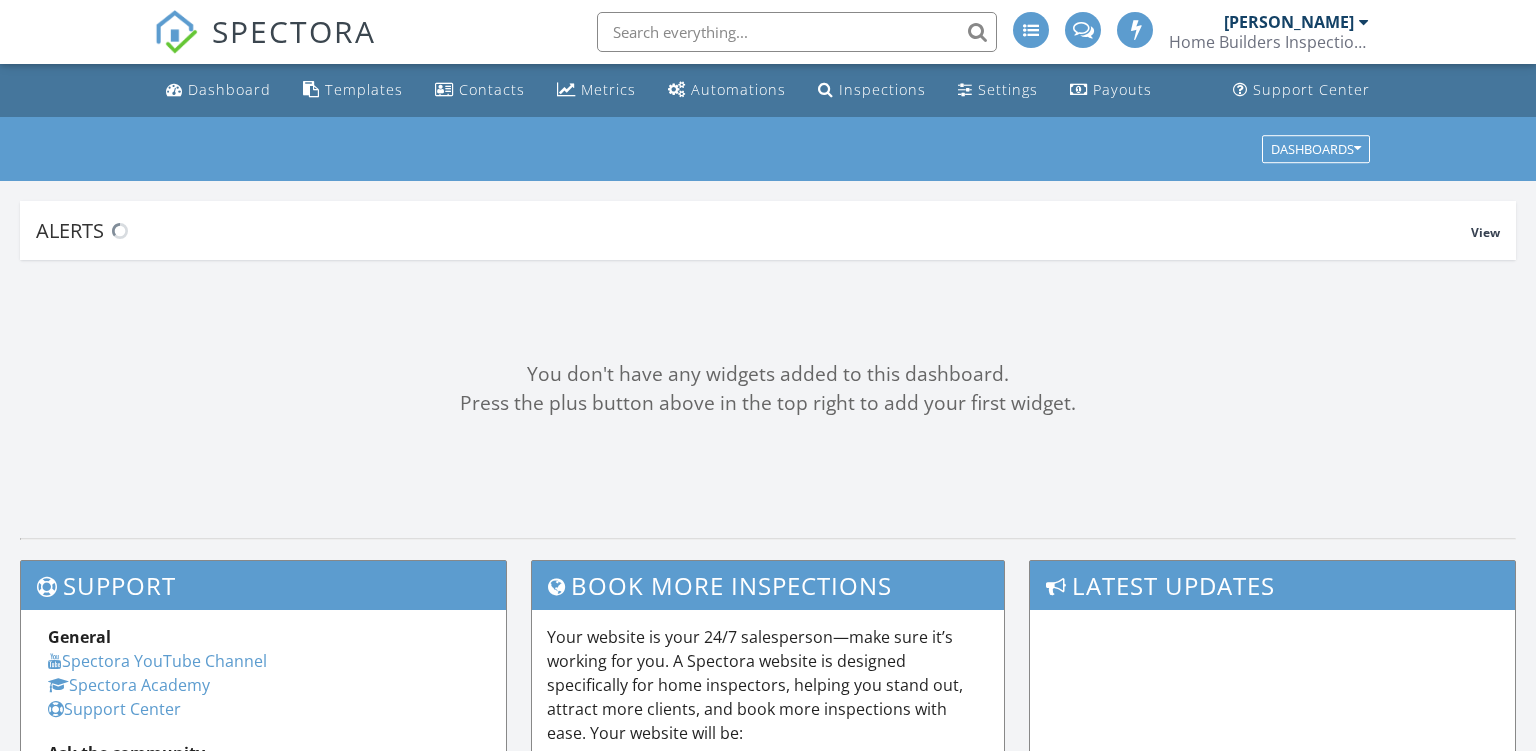 scroll, scrollTop: 0, scrollLeft: 0, axis: both 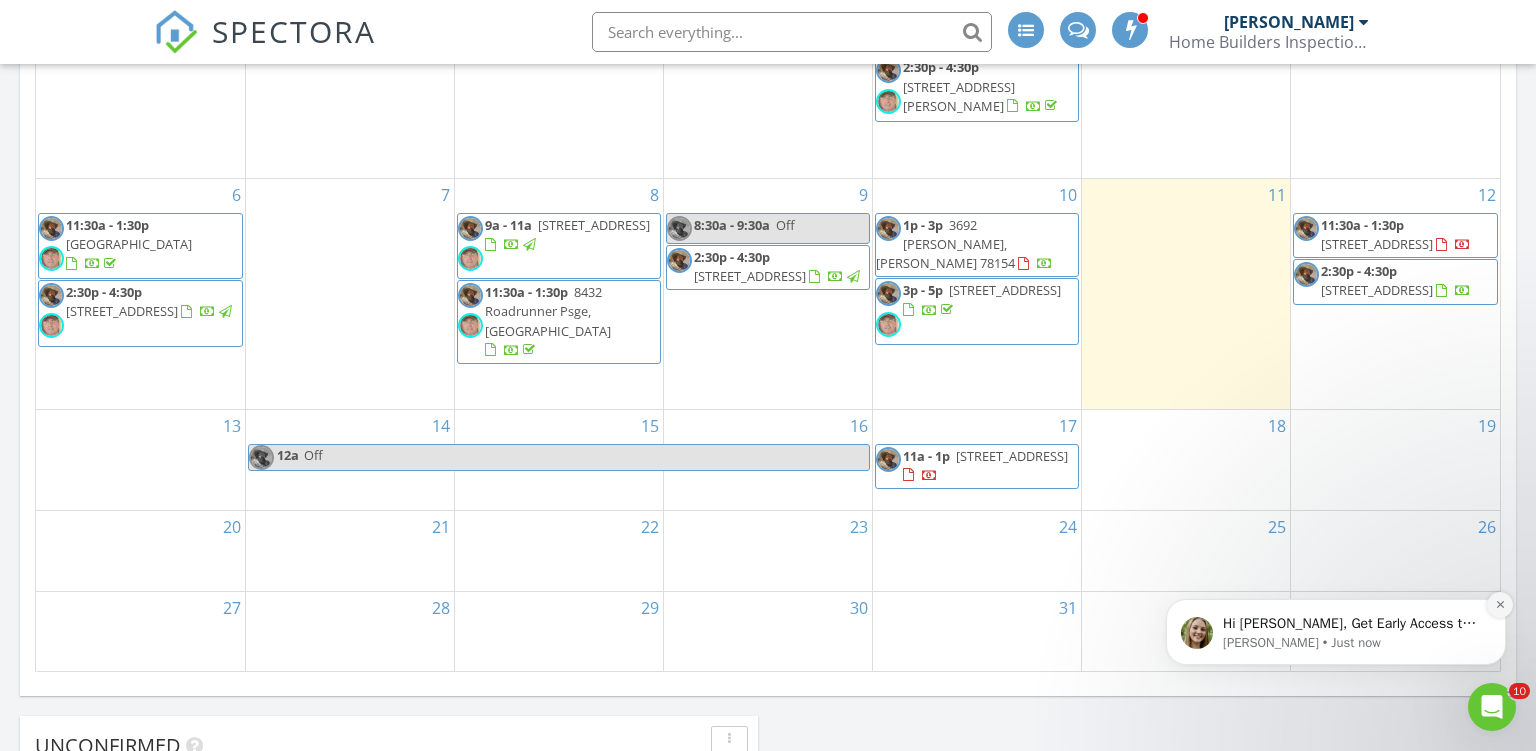 click 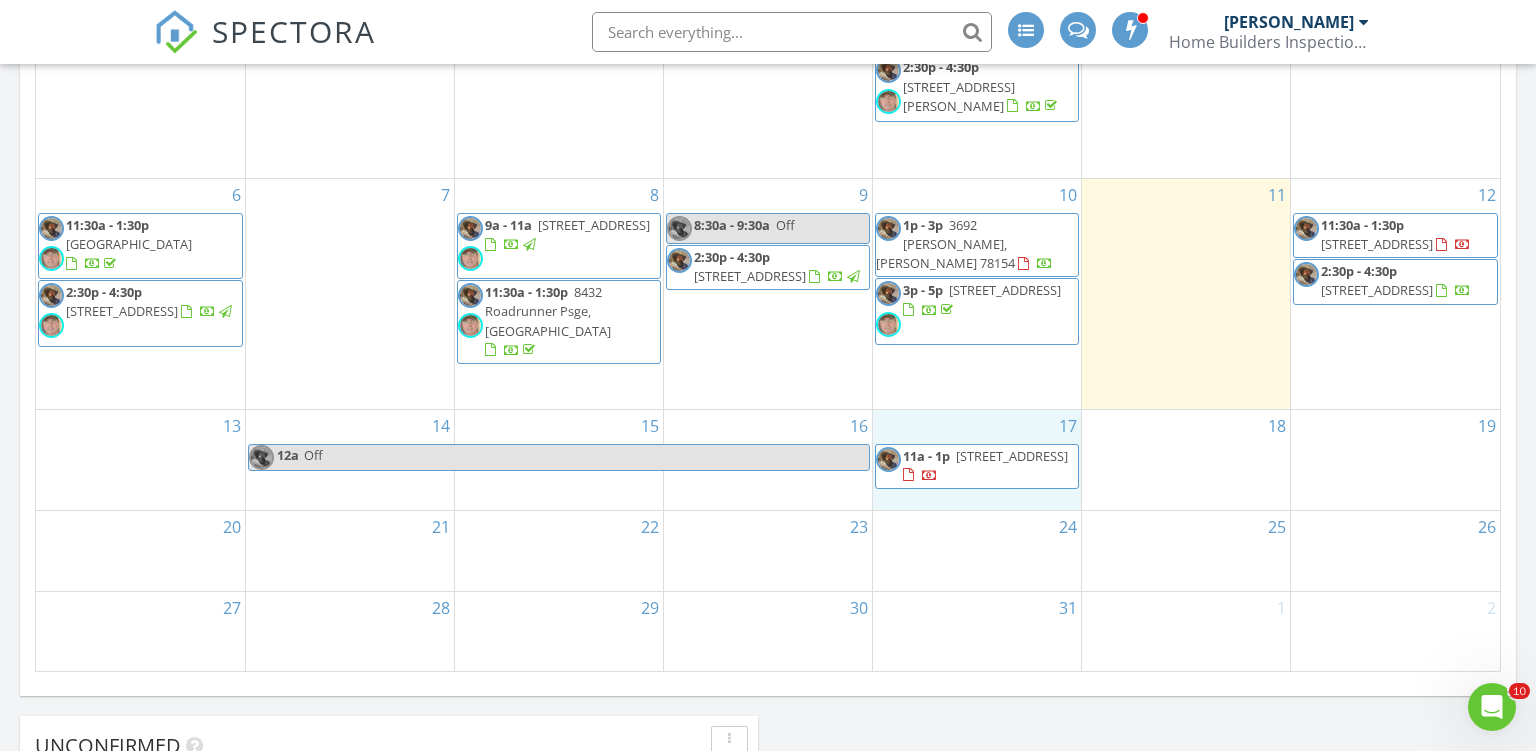click on "17
11a - 1p
3816 Low Tide, SEGUIN 78155" at bounding box center (977, 460) 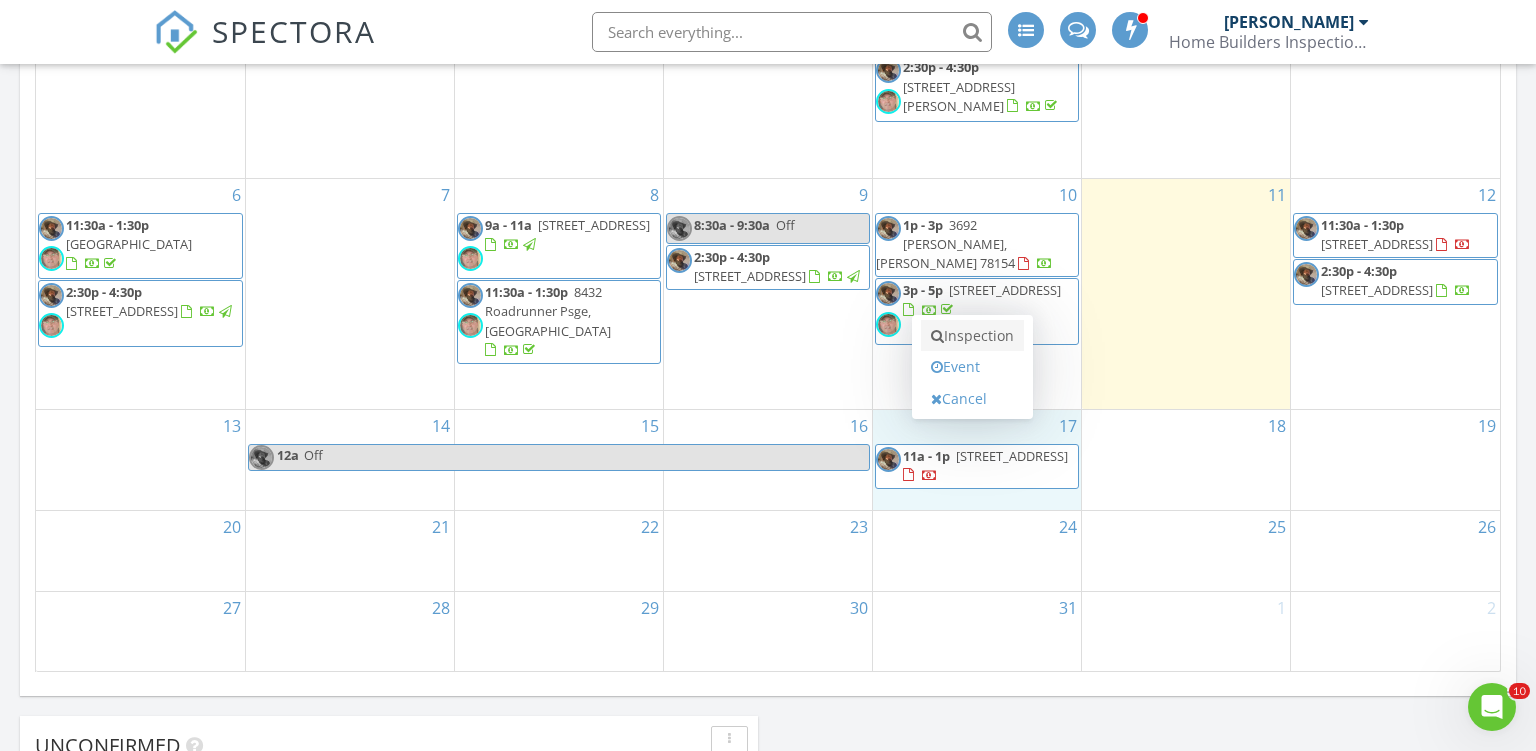 click on "Inspection" at bounding box center (972, 336) 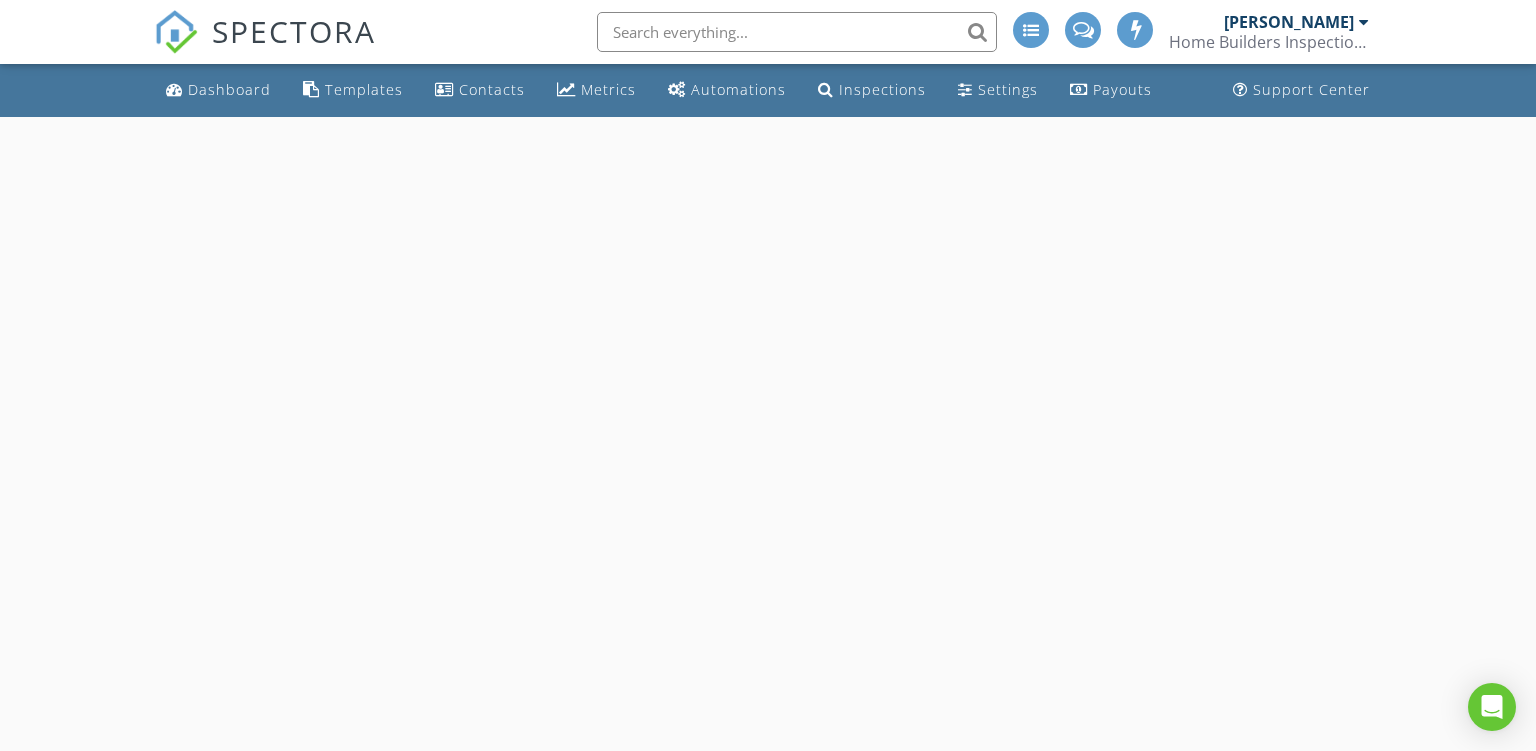 scroll, scrollTop: 0, scrollLeft: 0, axis: both 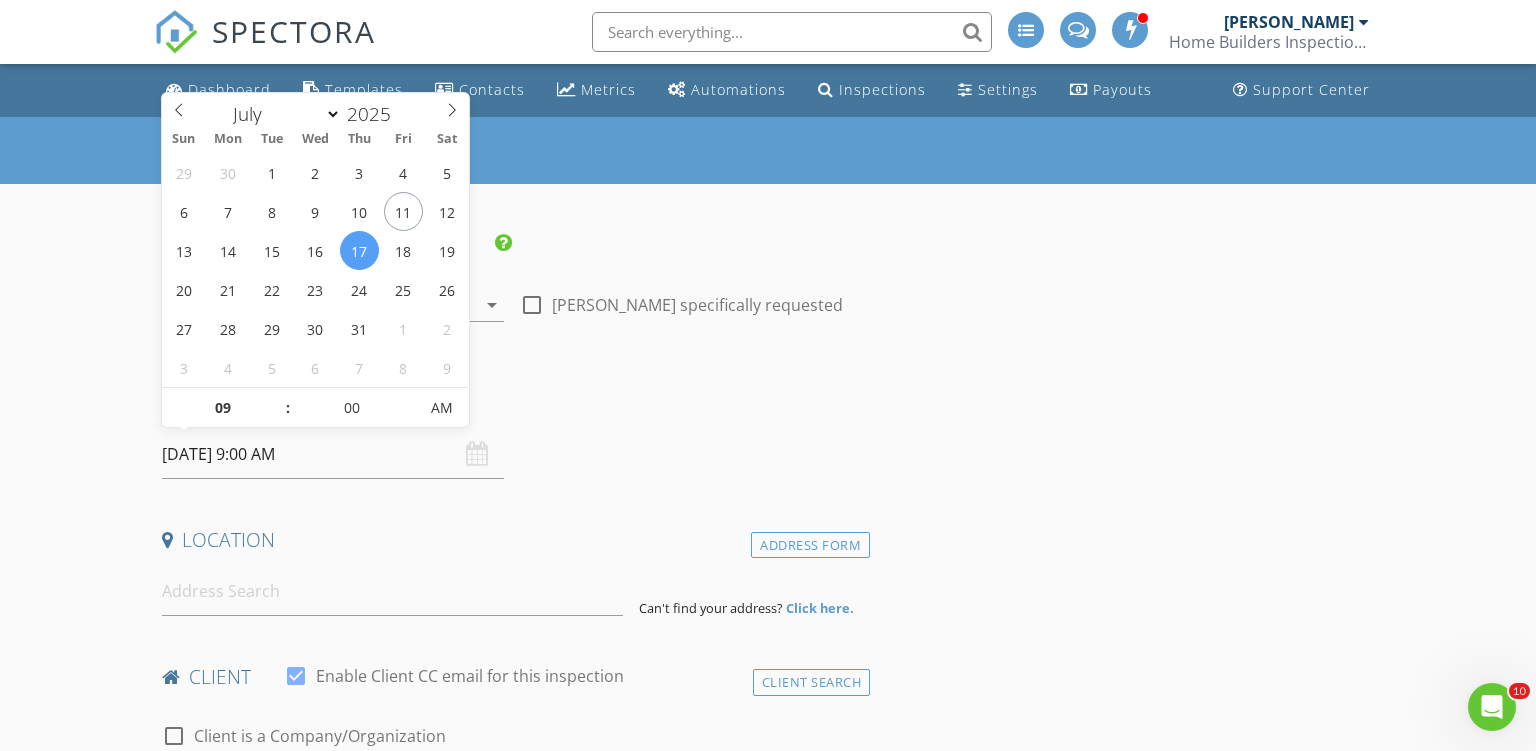 click on "07/17/2025 9:00 AM" at bounding box center (333, 454) 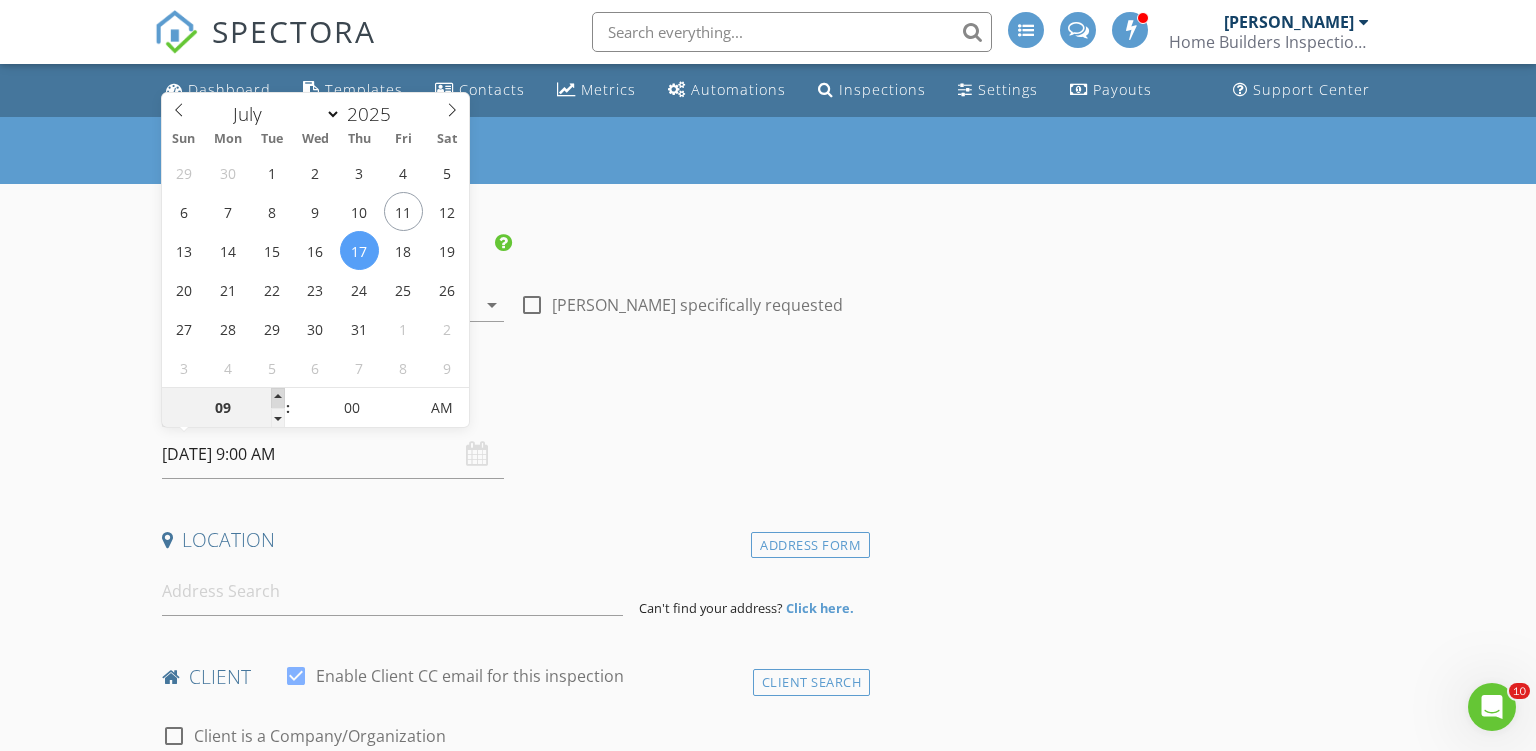 type on "10" 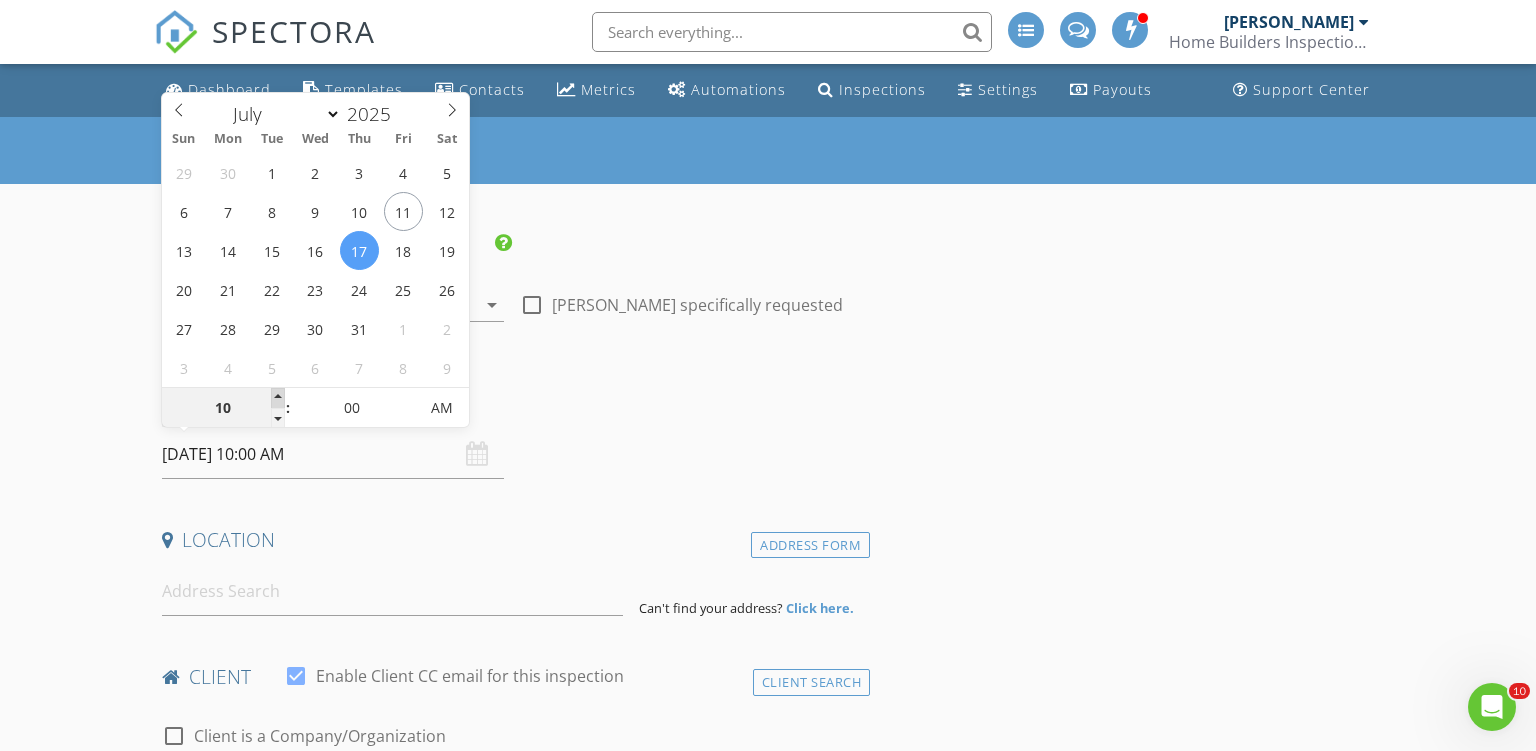 click at bounding box center (278, 398) 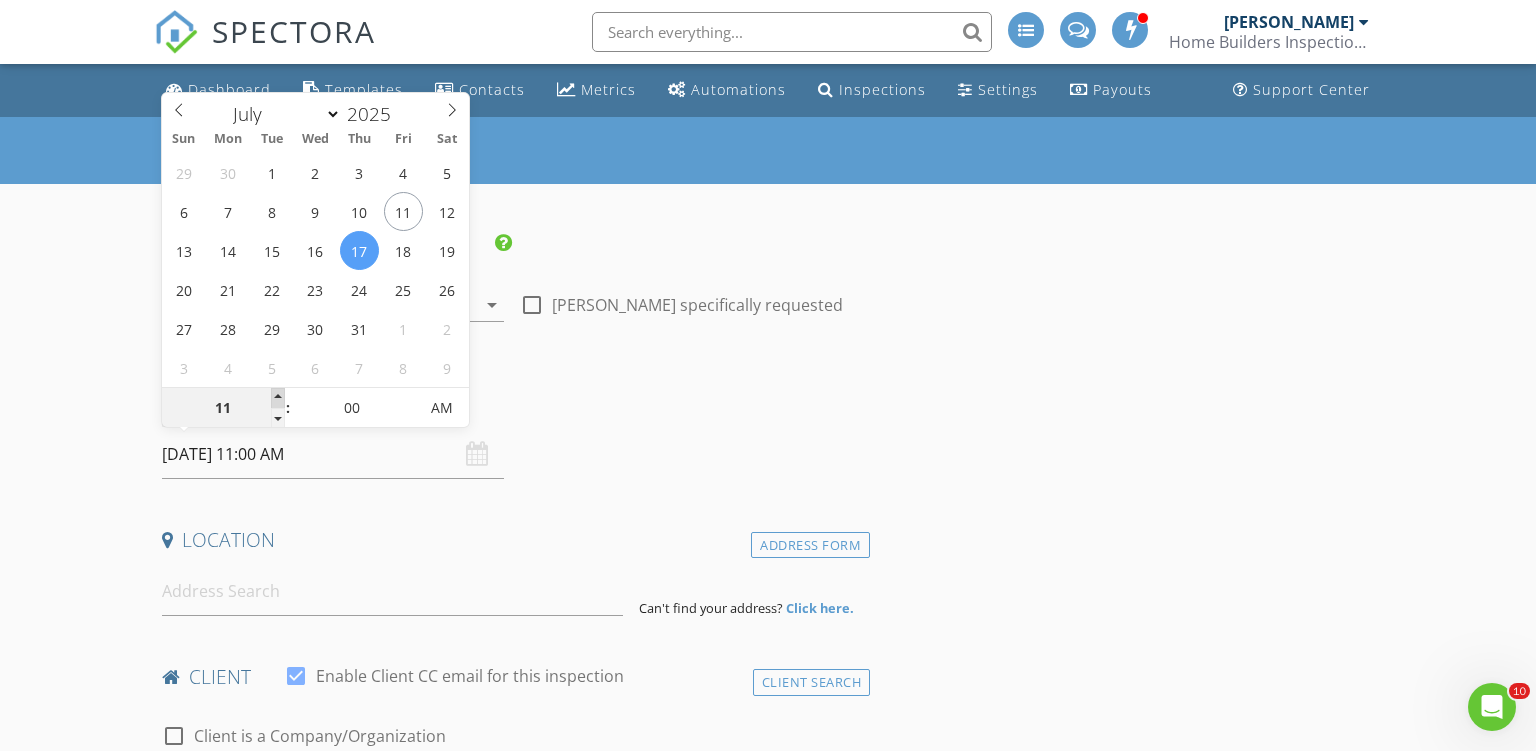type on "12" 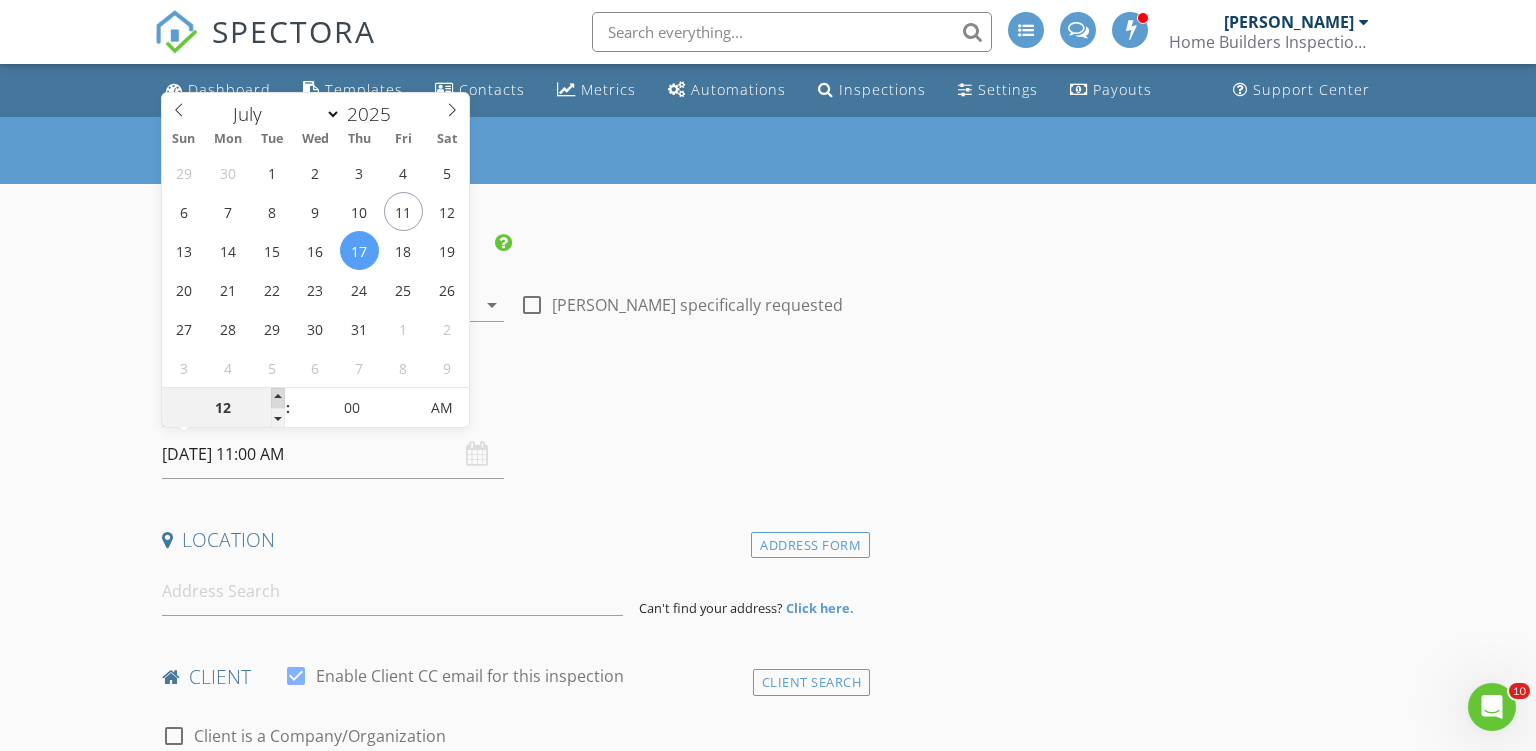 type on "07/17/2025 12:00 PM" 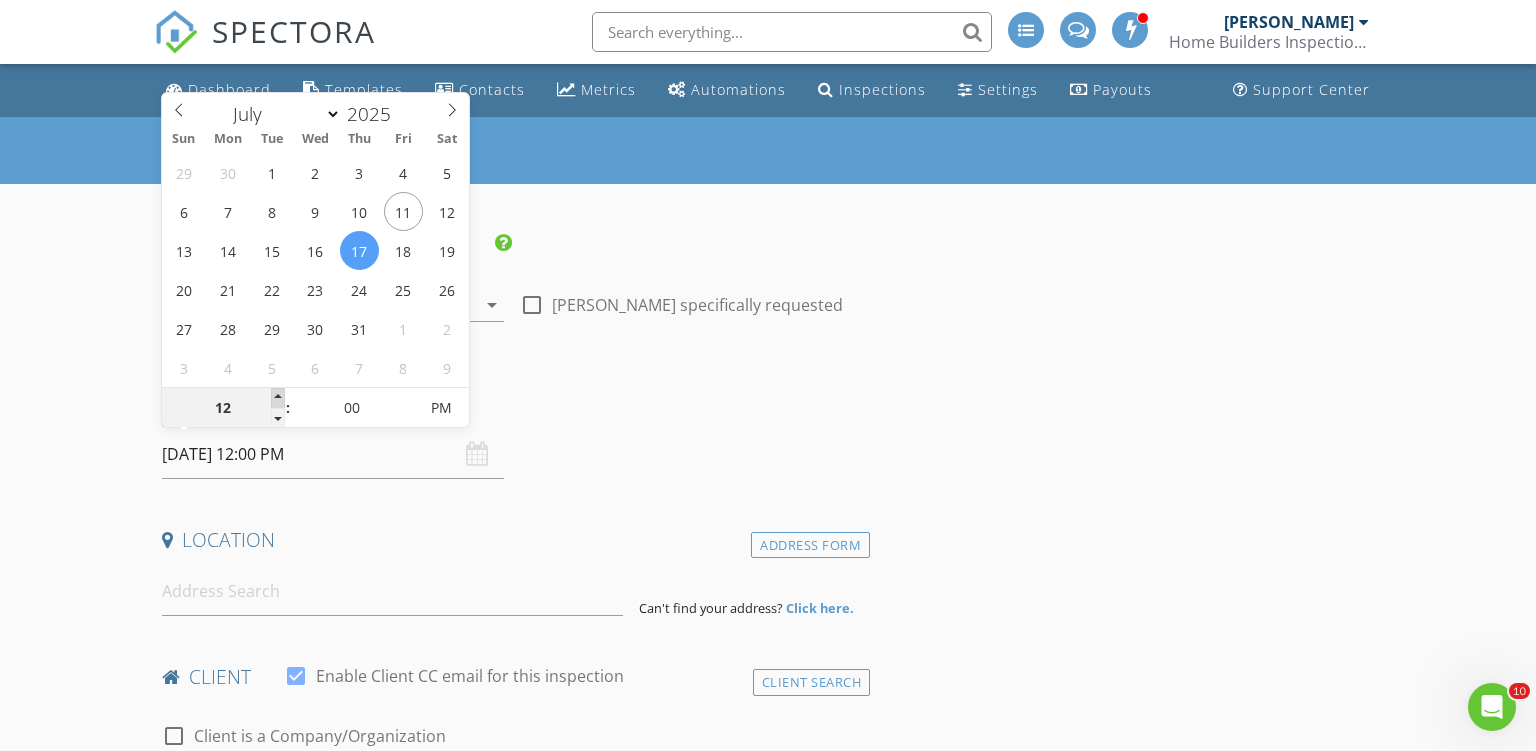 click at bounding box center (278, 398) 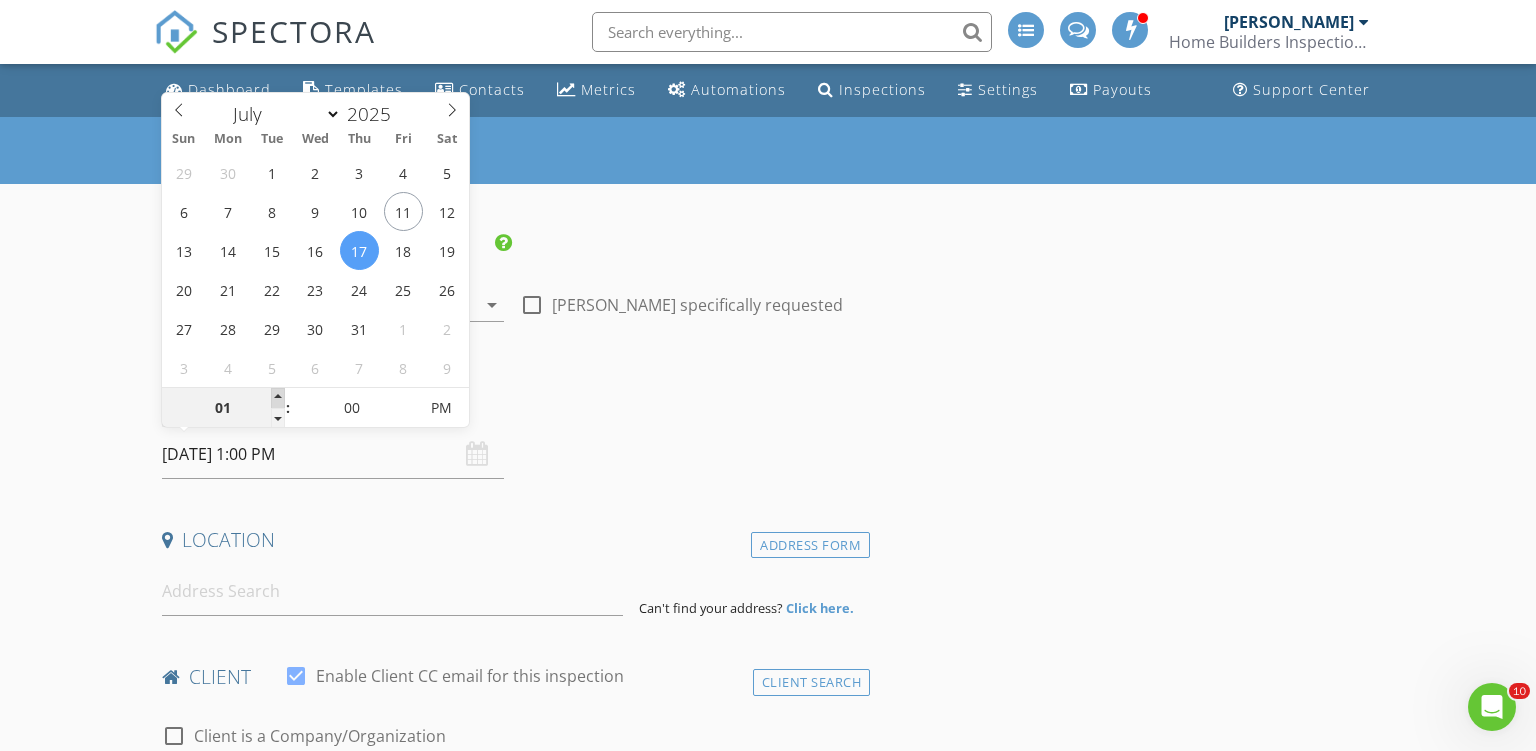 click at bounding box center (278, 398) 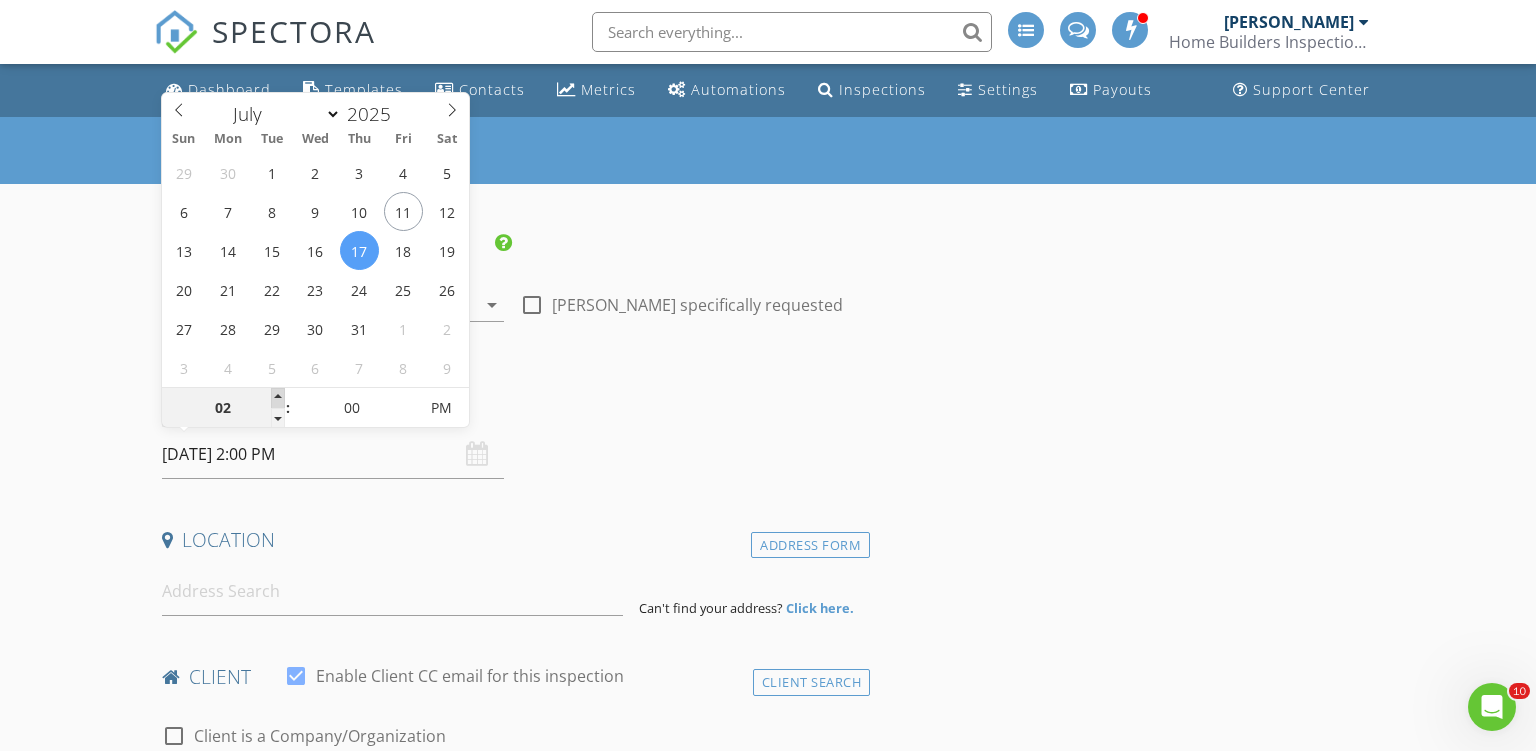 click at bounding box center (278, 398) 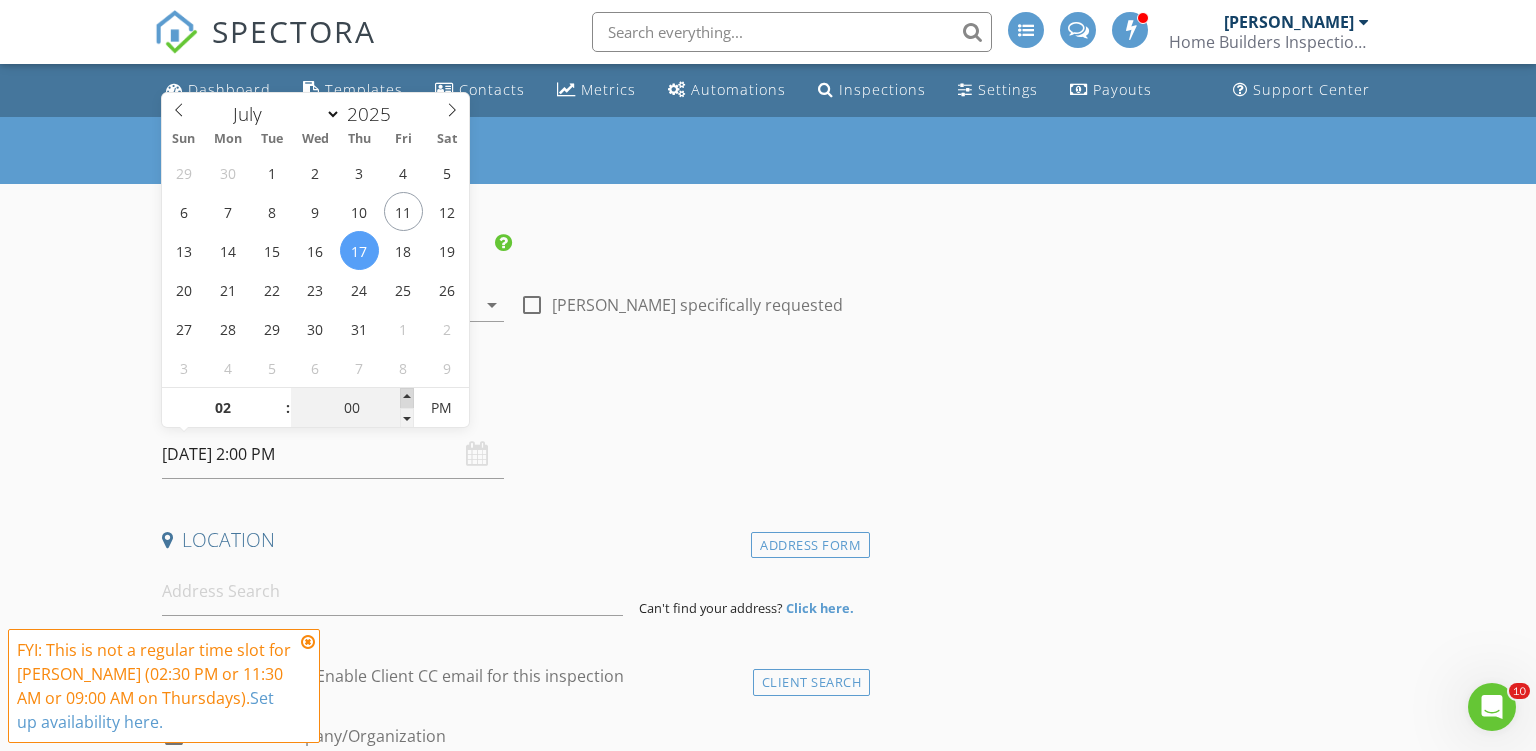 type on "05" 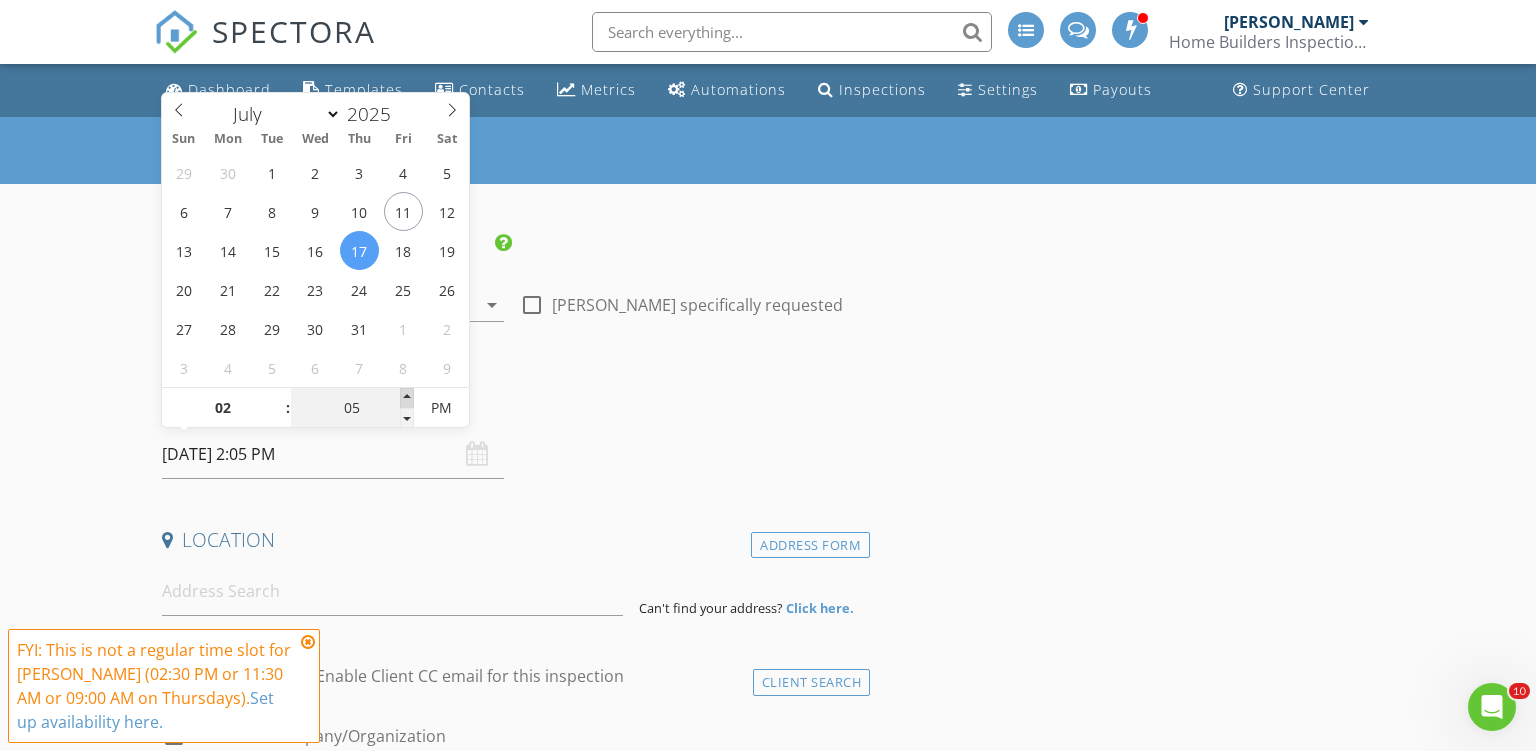 click at bounding box center (407, 398) 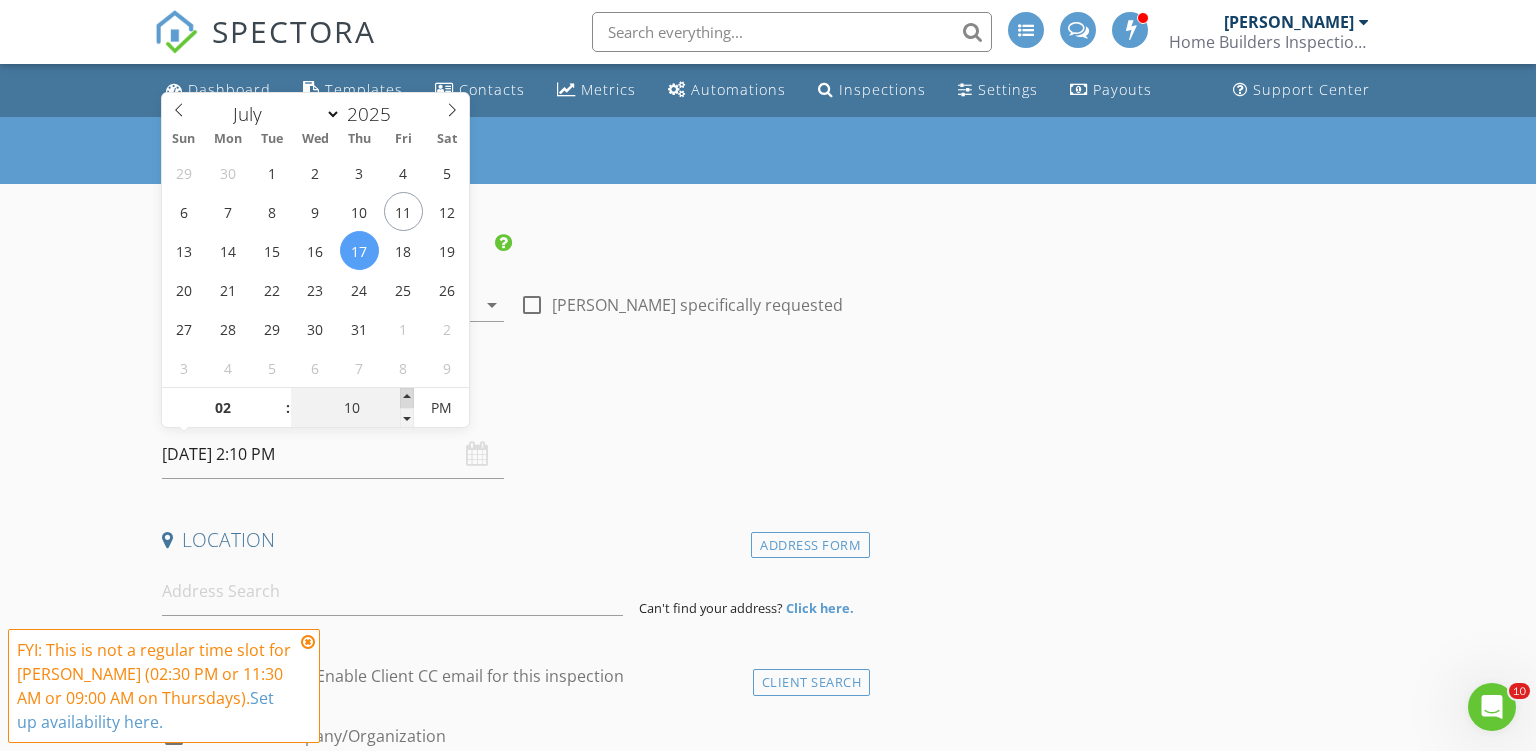click at bounding box center [407, 398] 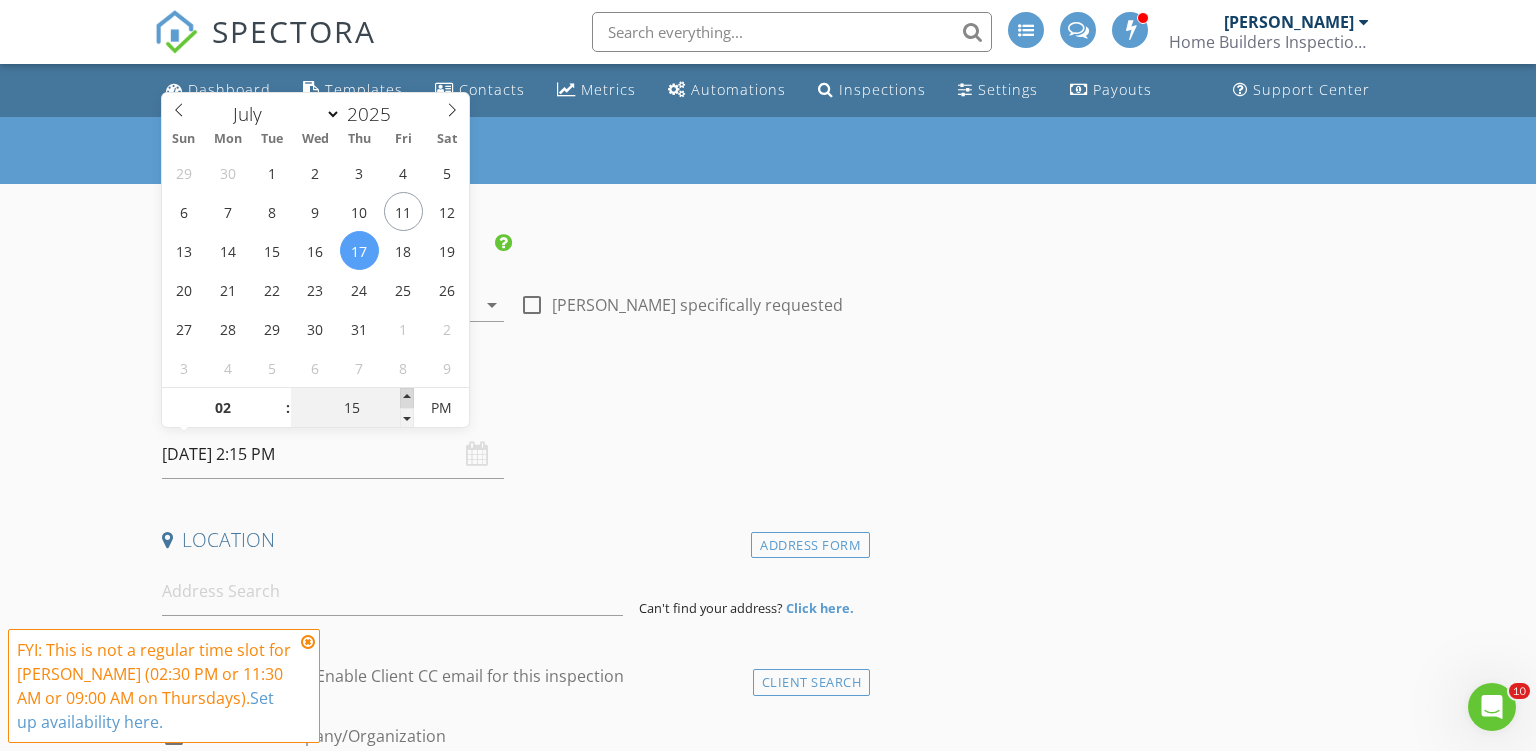 click at bounding box center [407, 398] 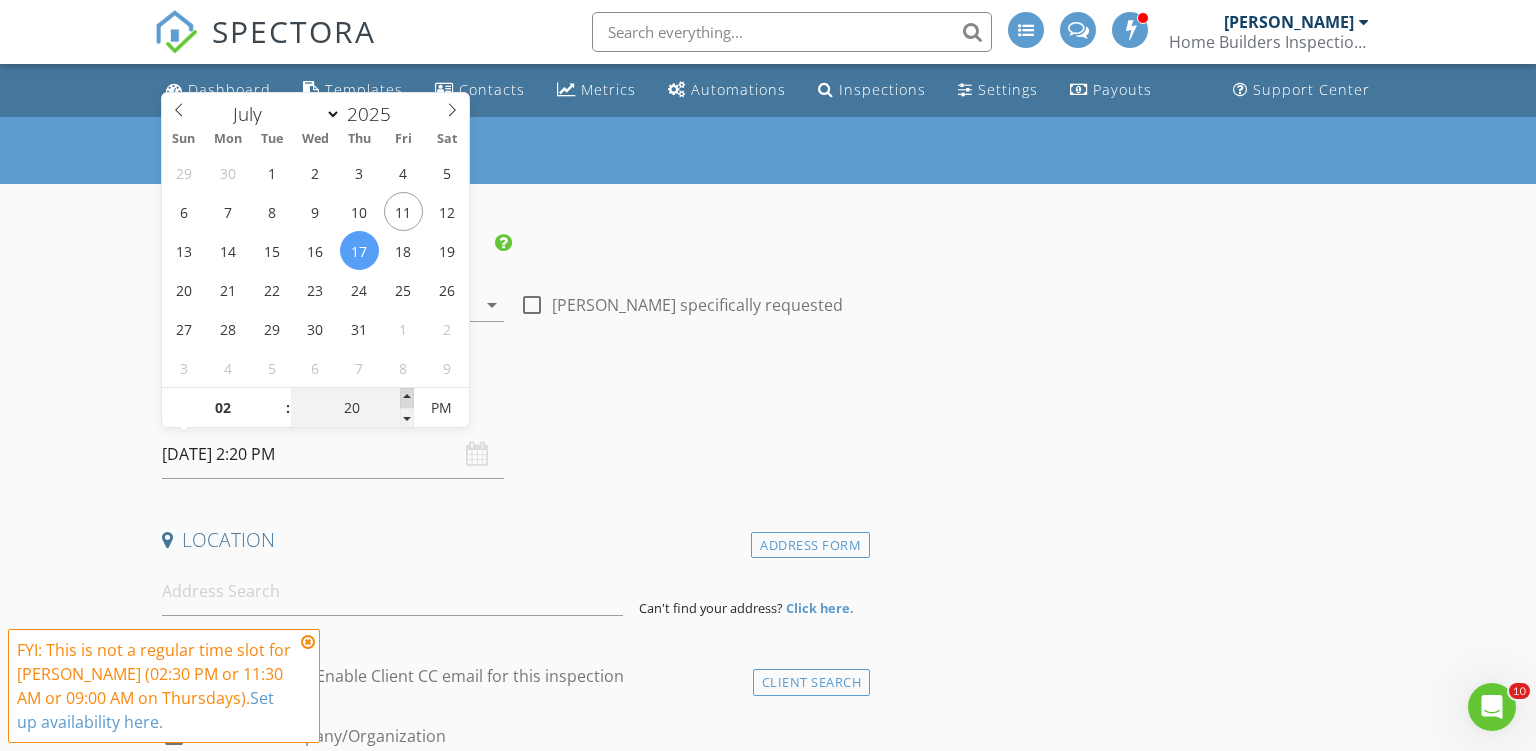 click at bounding box center (407, 398) 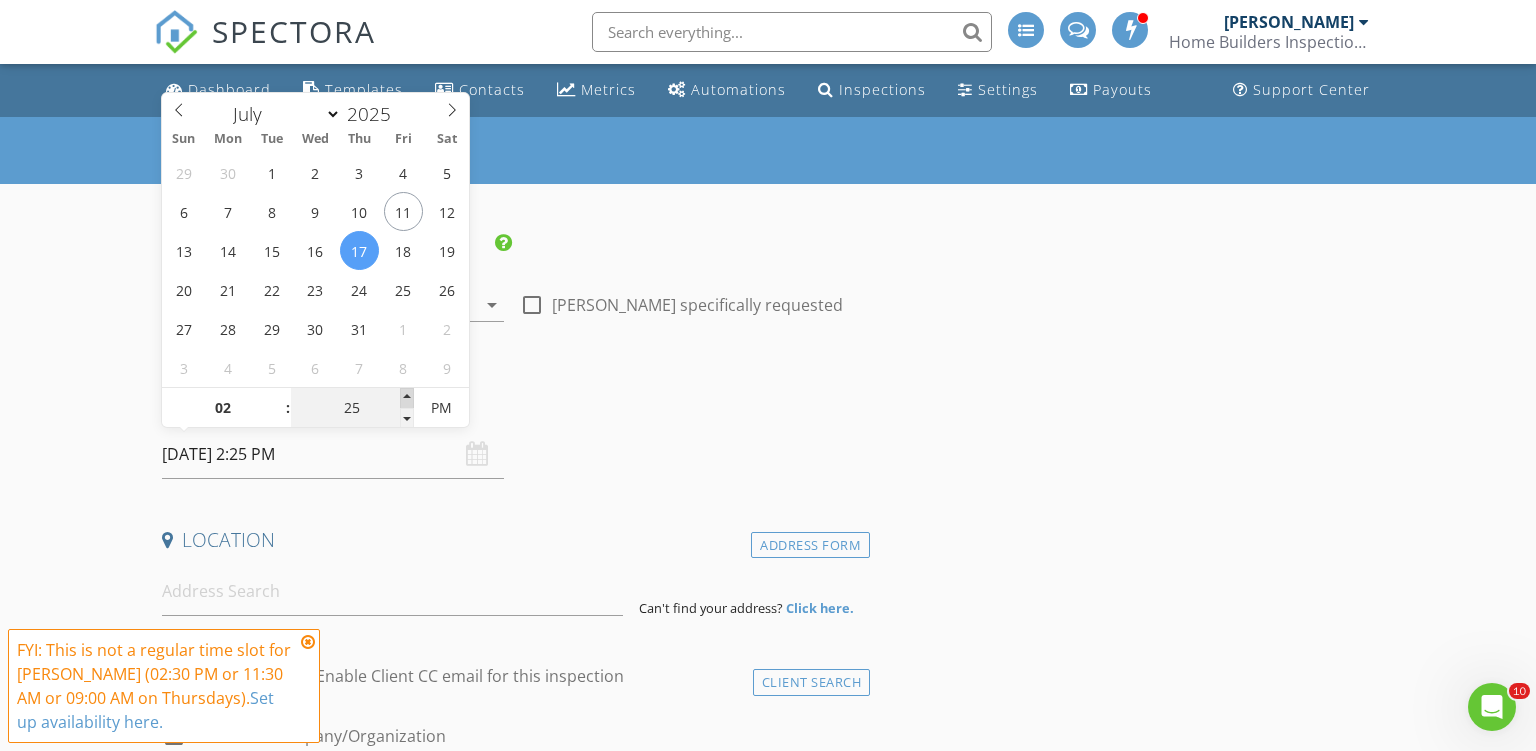 click at bounding box center [407, 398] 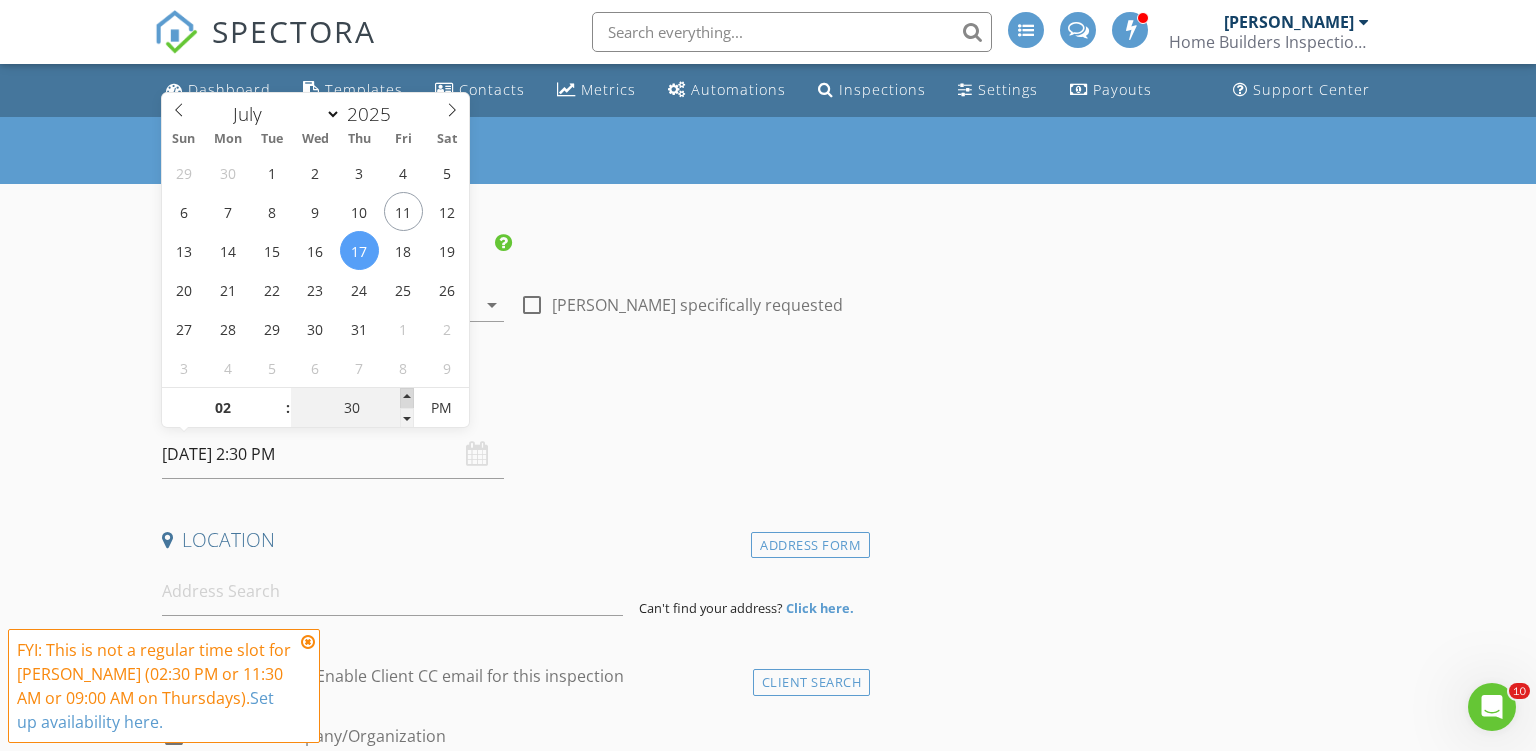 click at bounding box center [407, 398] 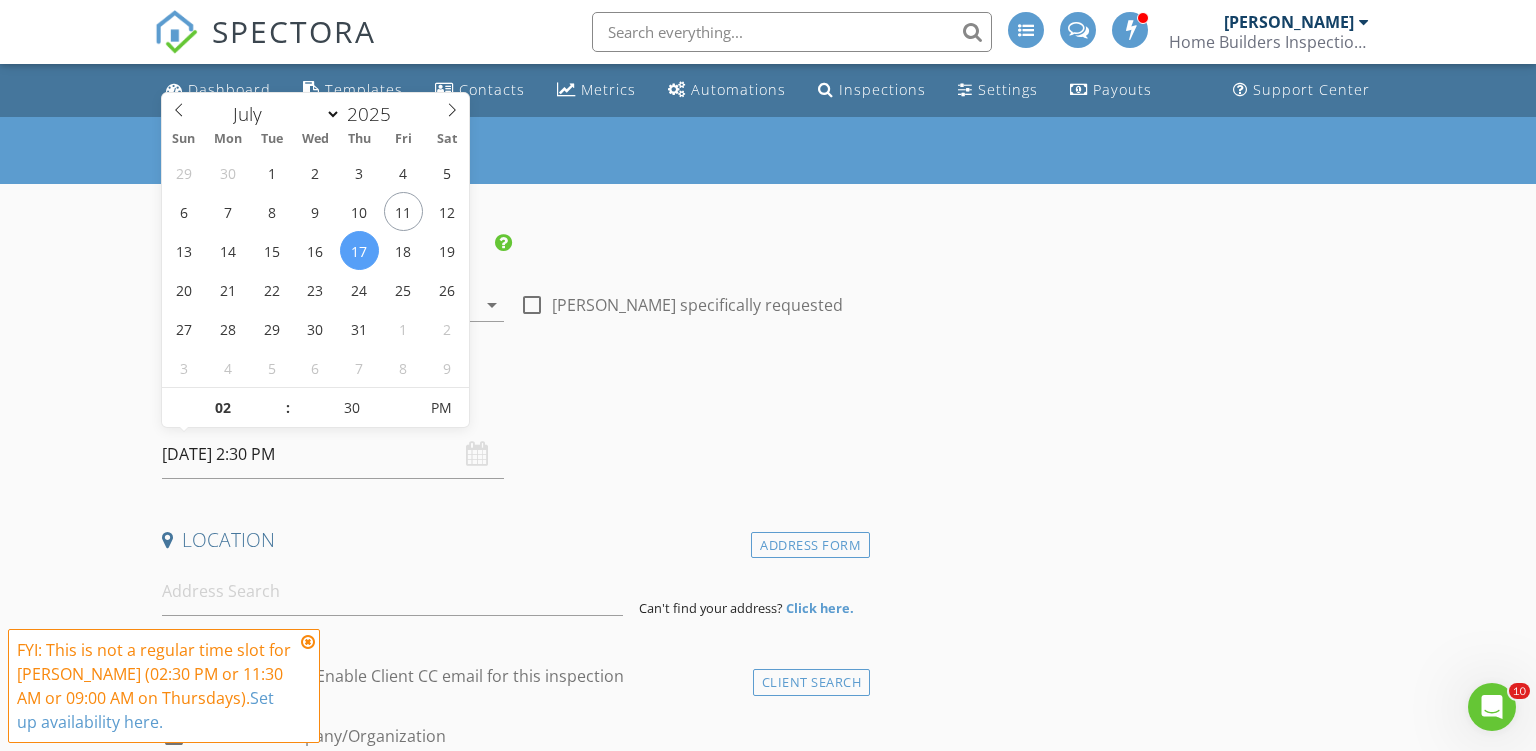 click at bounding box center [308, 642] 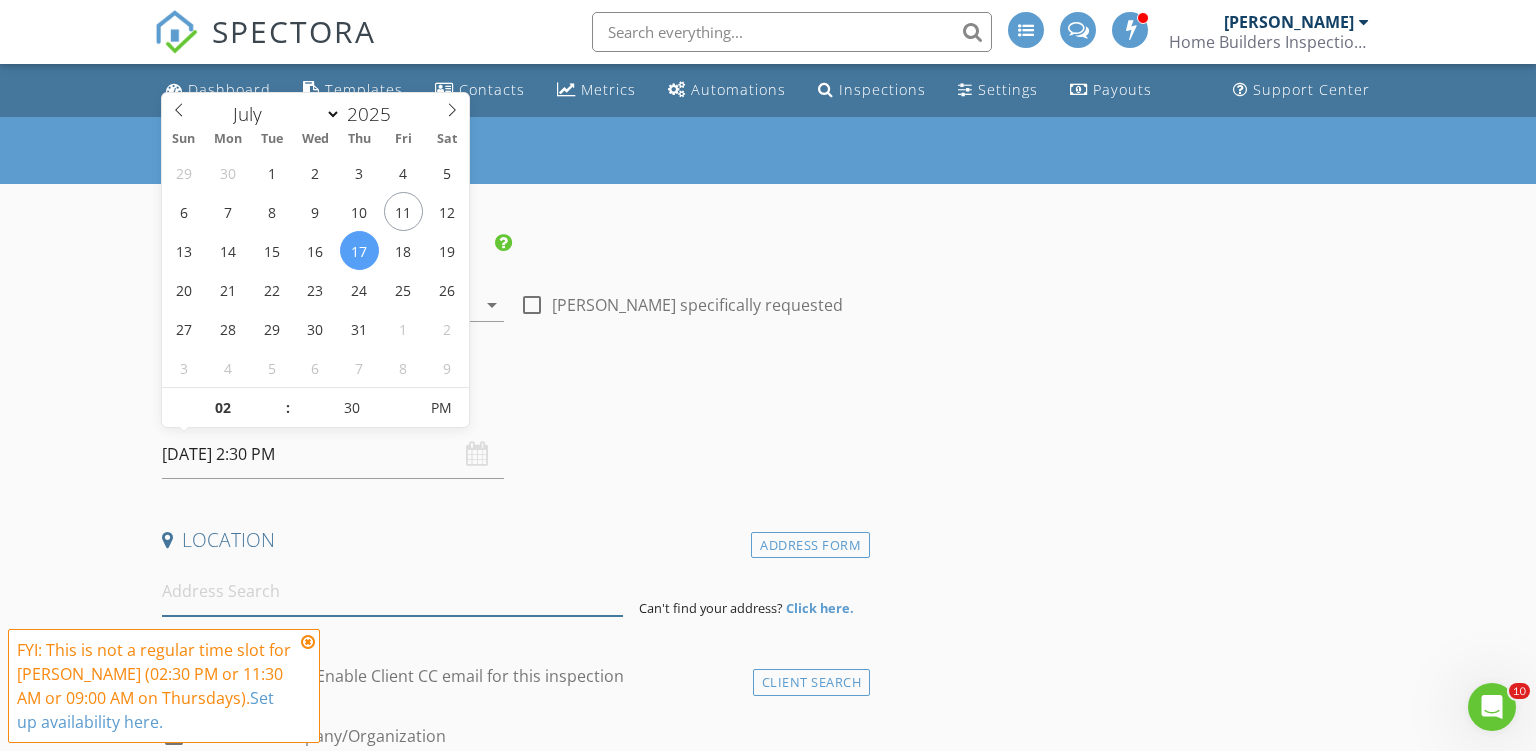 click at bounding box center (393, 591) 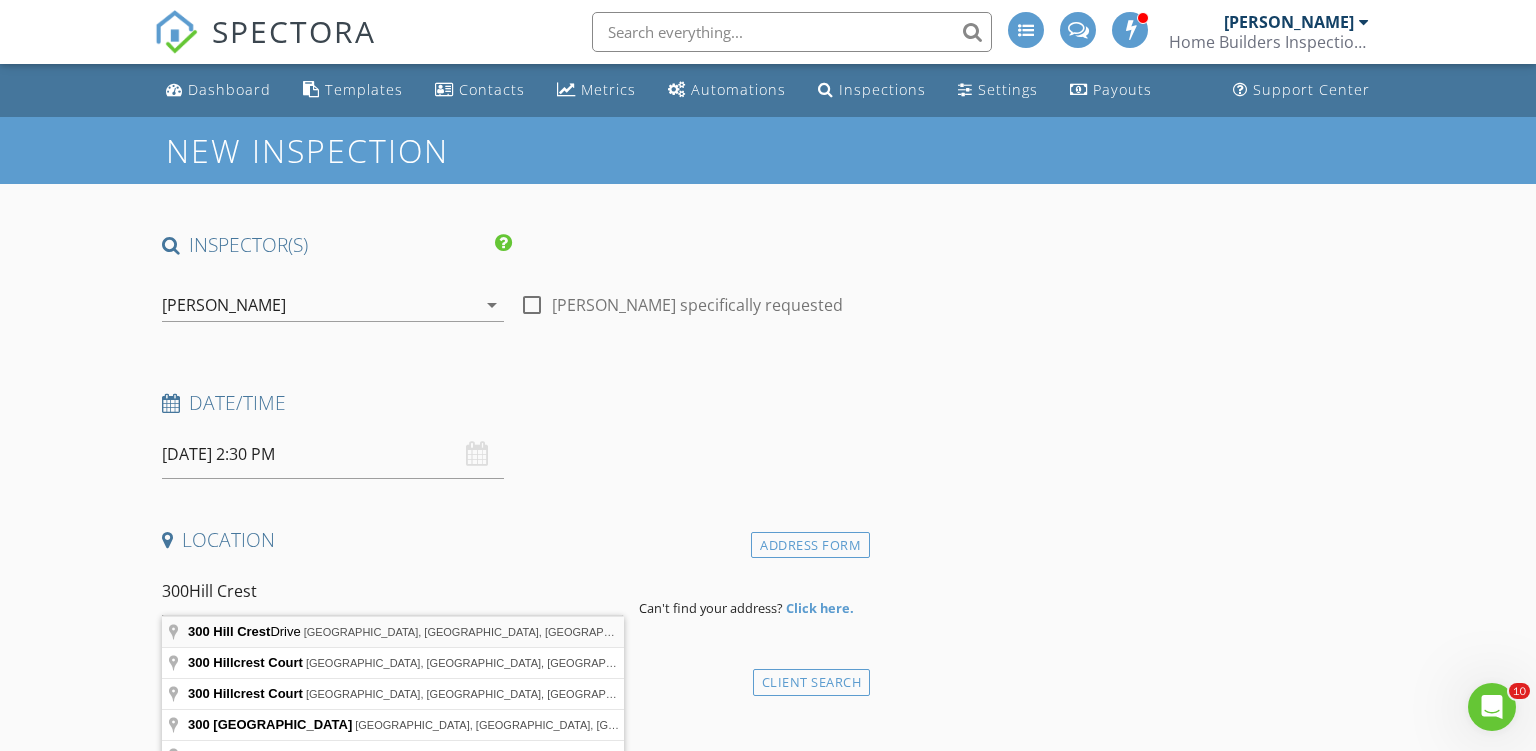 type on "300 Hill Crest Drive, Lakehills, TX, USA" 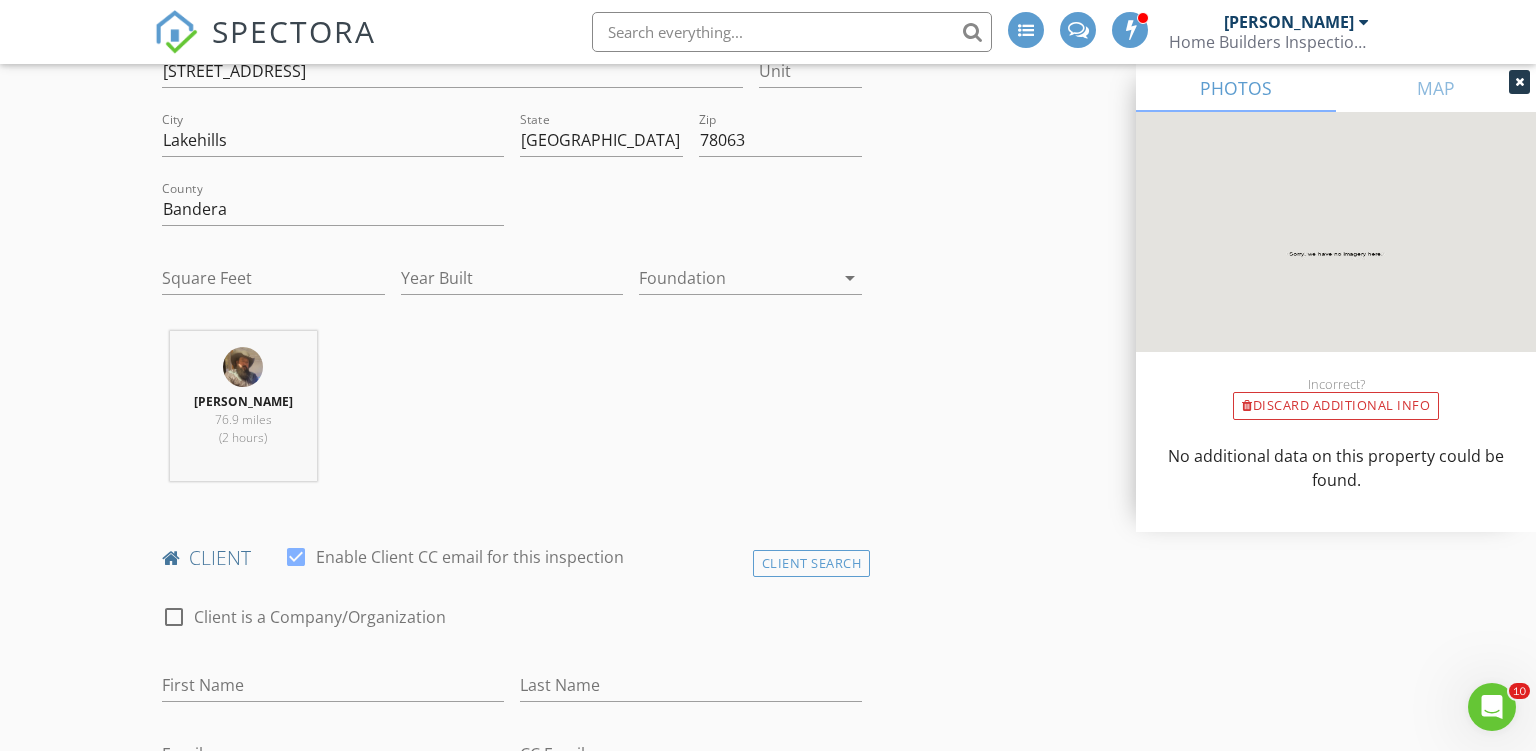 scroll, scrollTop: 211, scrollLeft: 0, axis: vertical 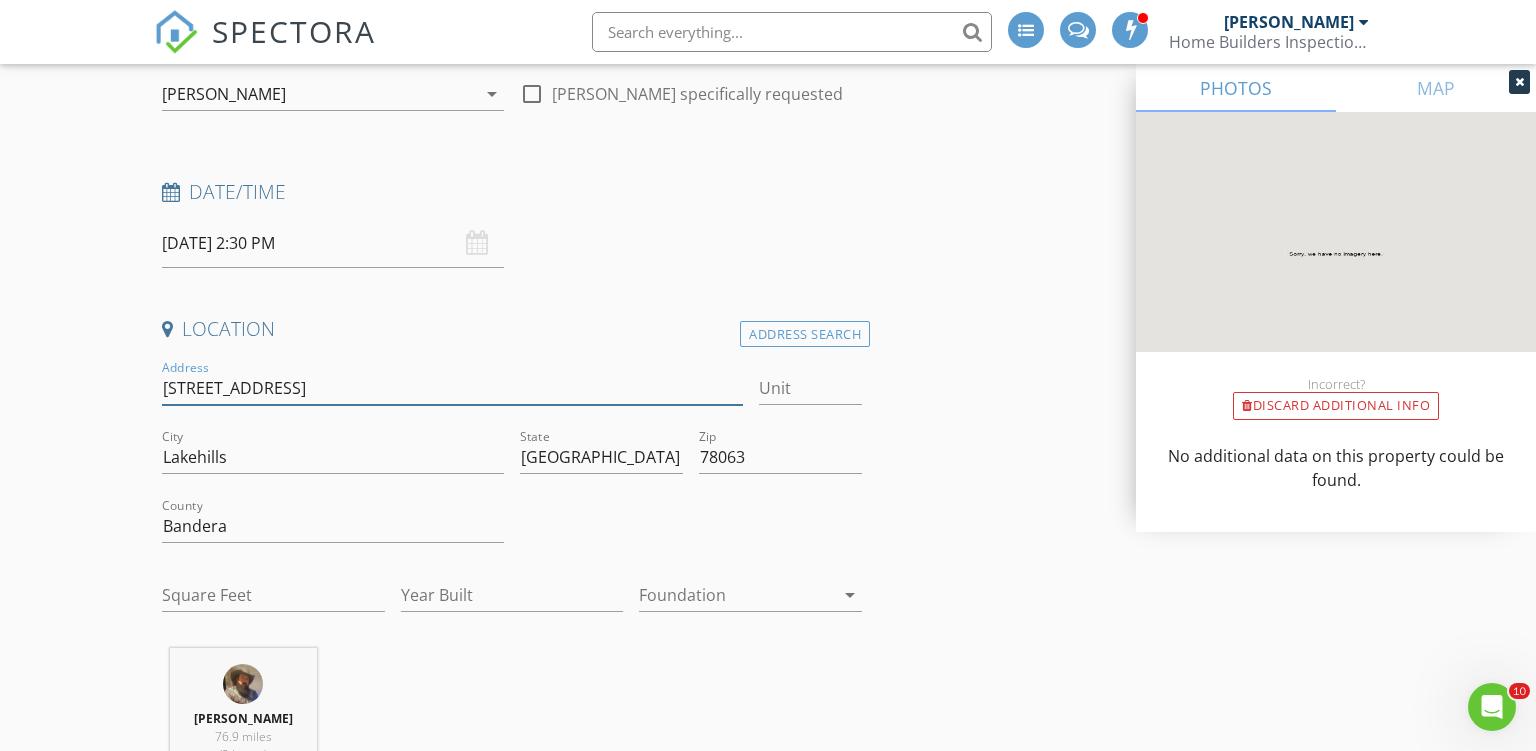 click on "300 Hill Crest Dr" at bounding box center [452, 388] 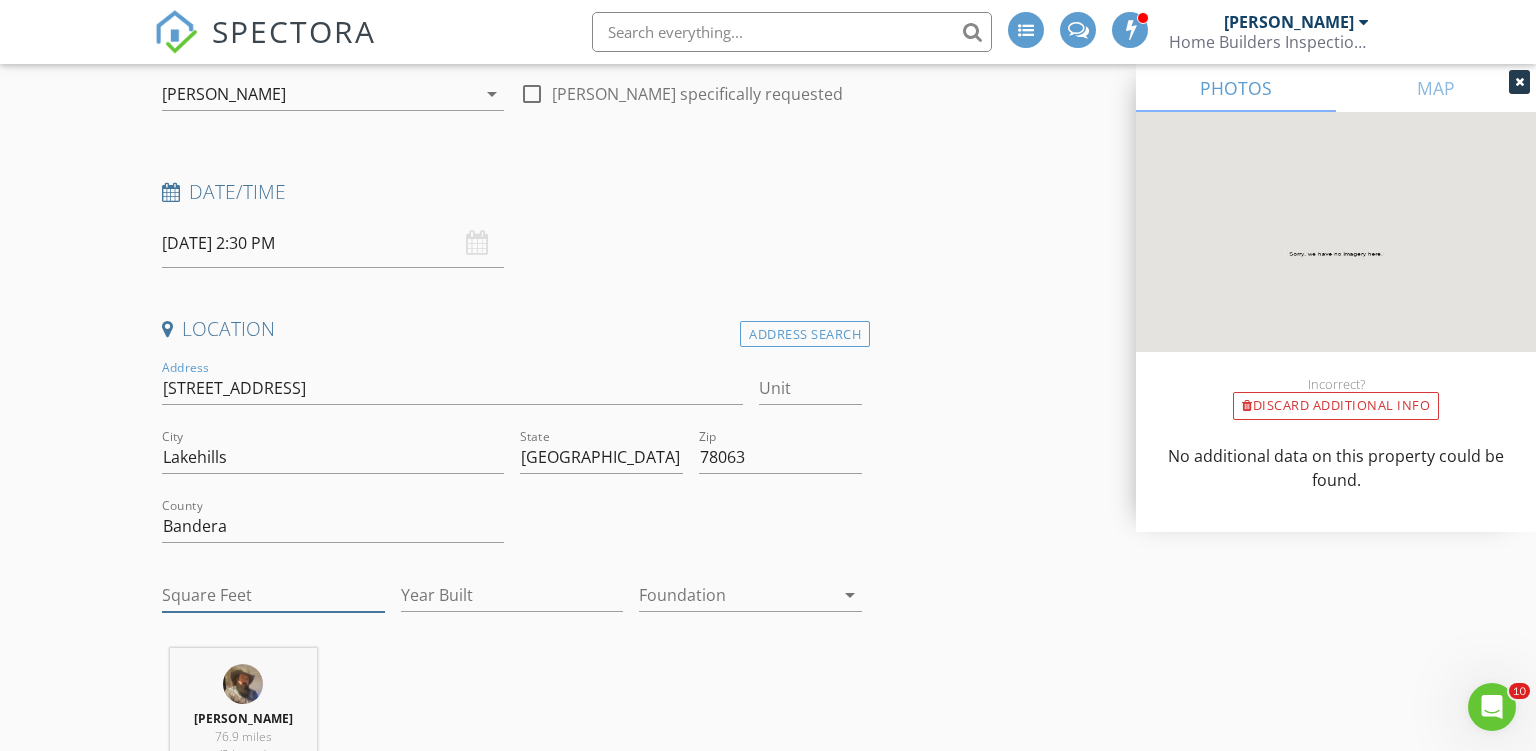 click on "Square Feet" at bounding box center (273, 595) 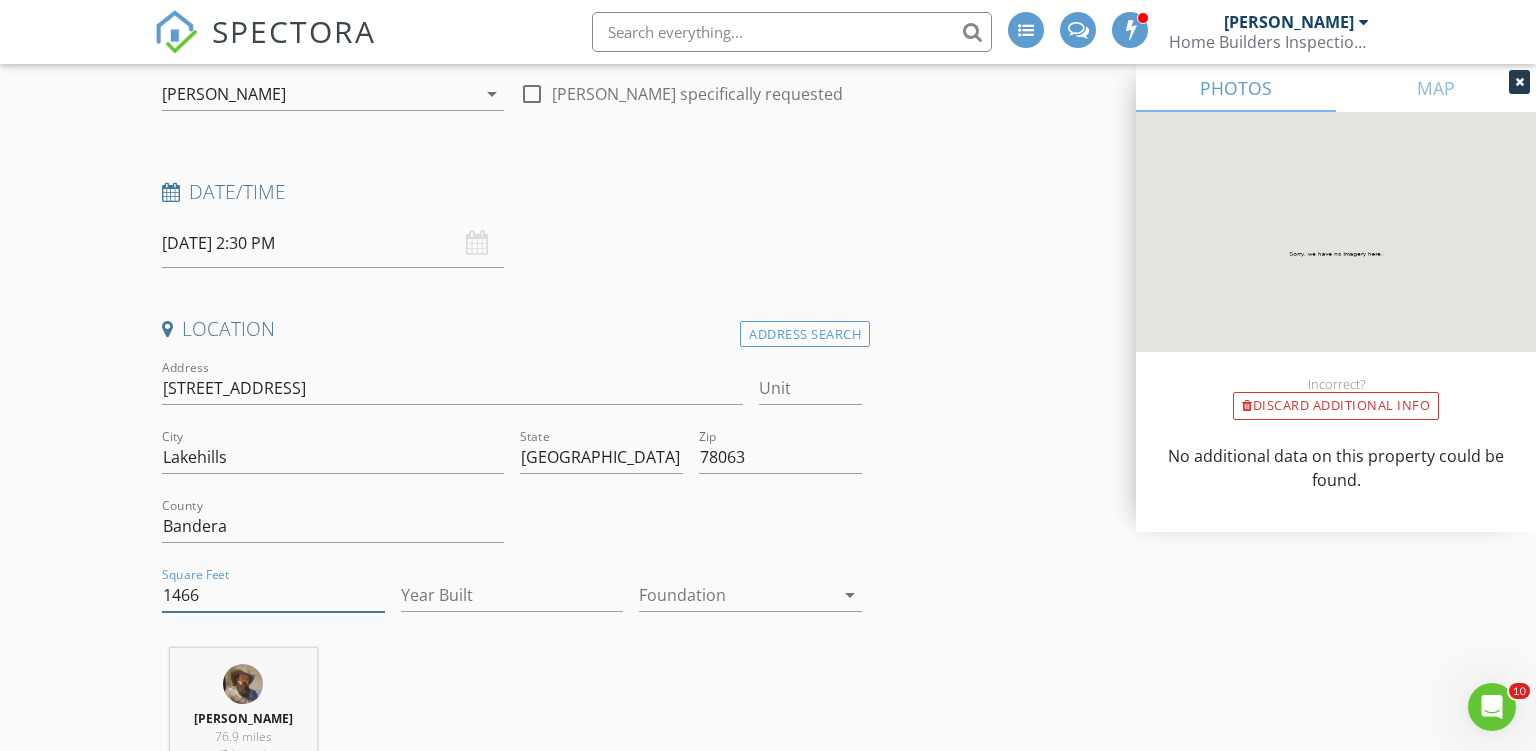 type on "1466" 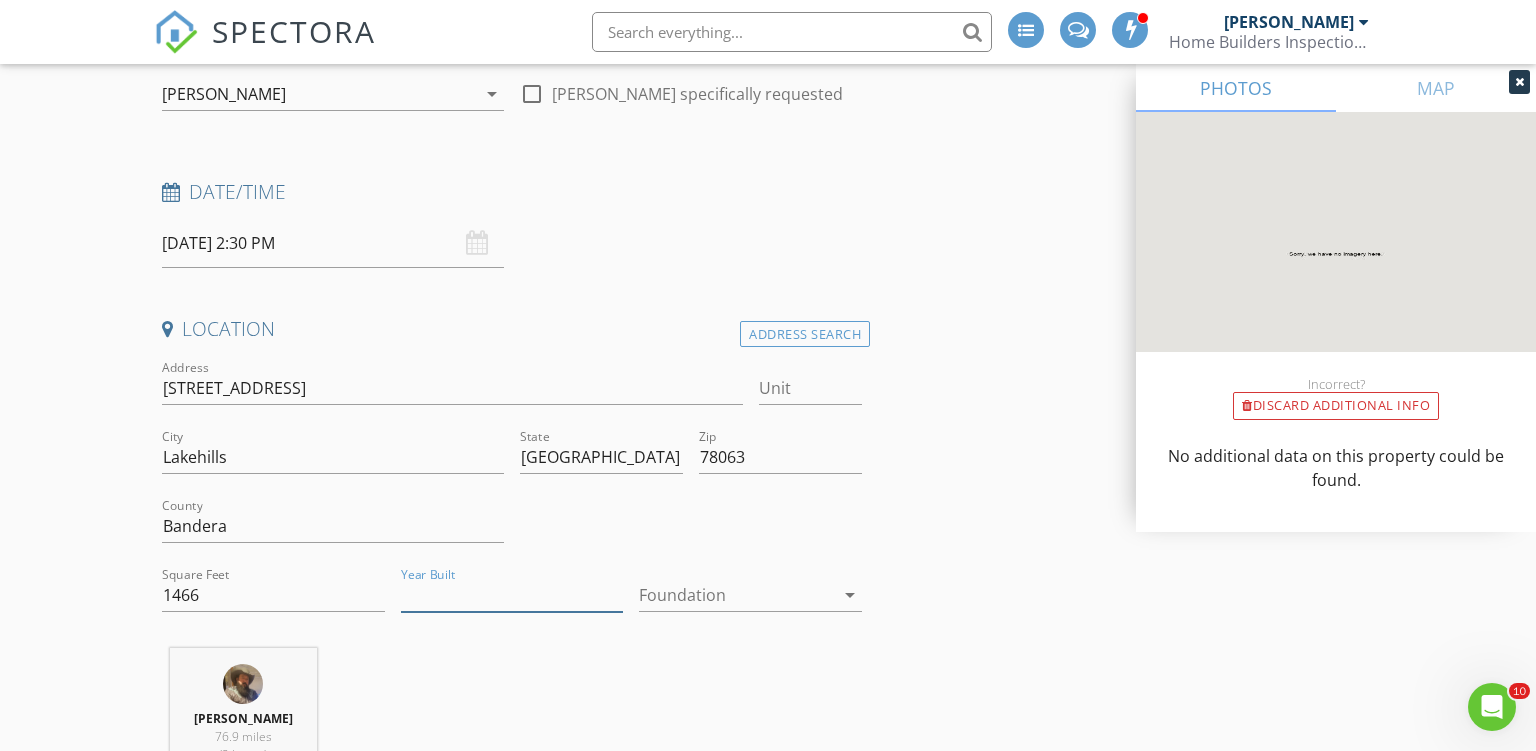 click on "Year Built" at bounding box center [512, 595] 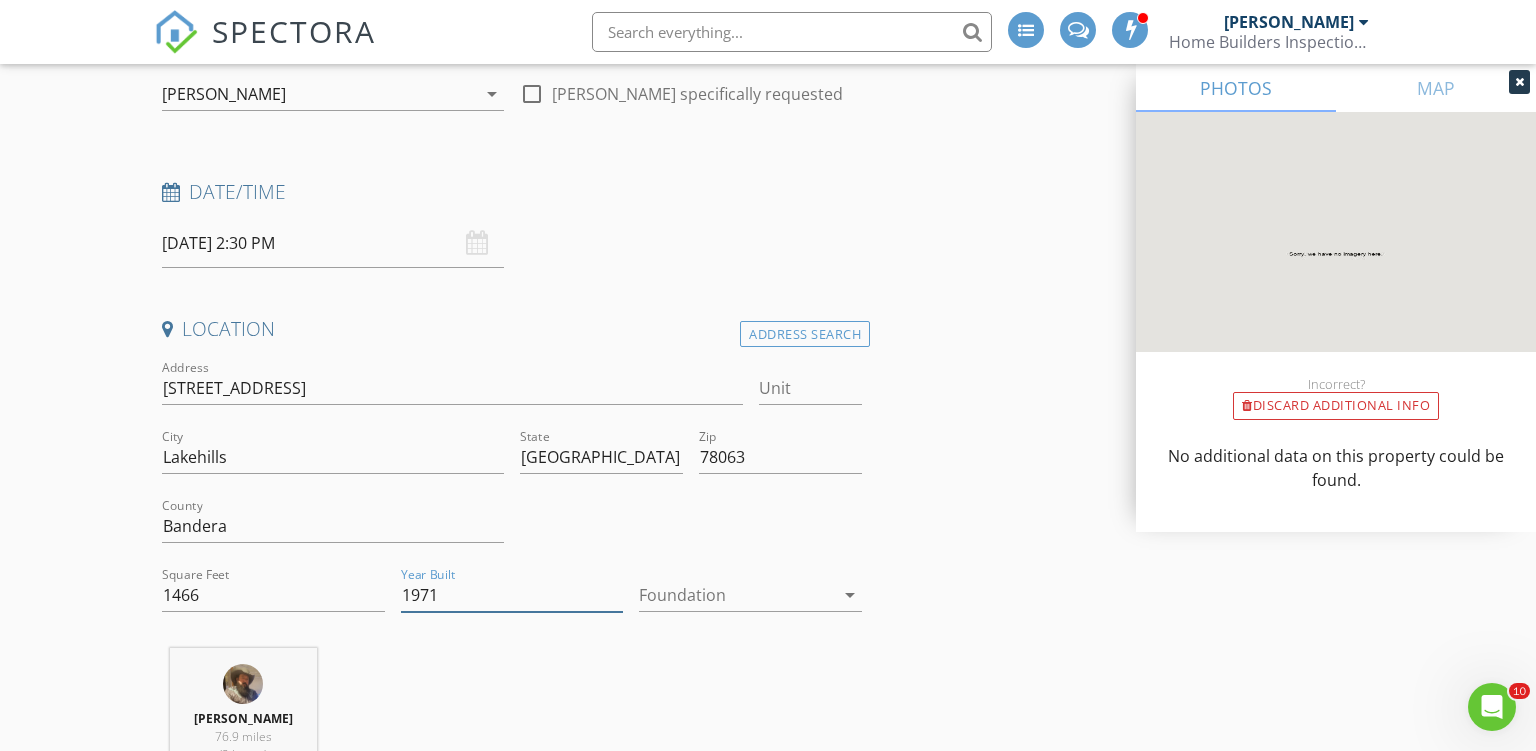 type on "1971" 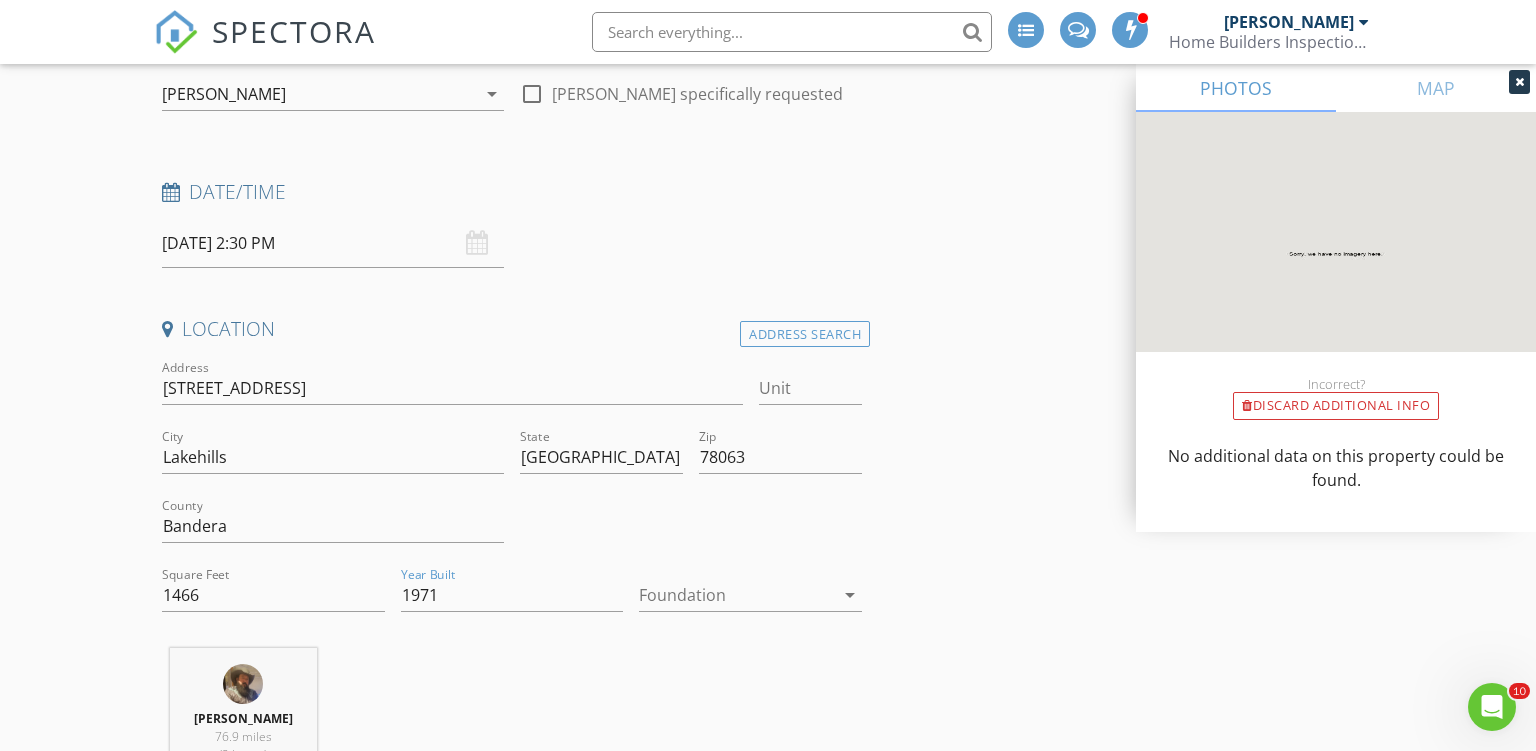 click at bounding box center (736, 595) 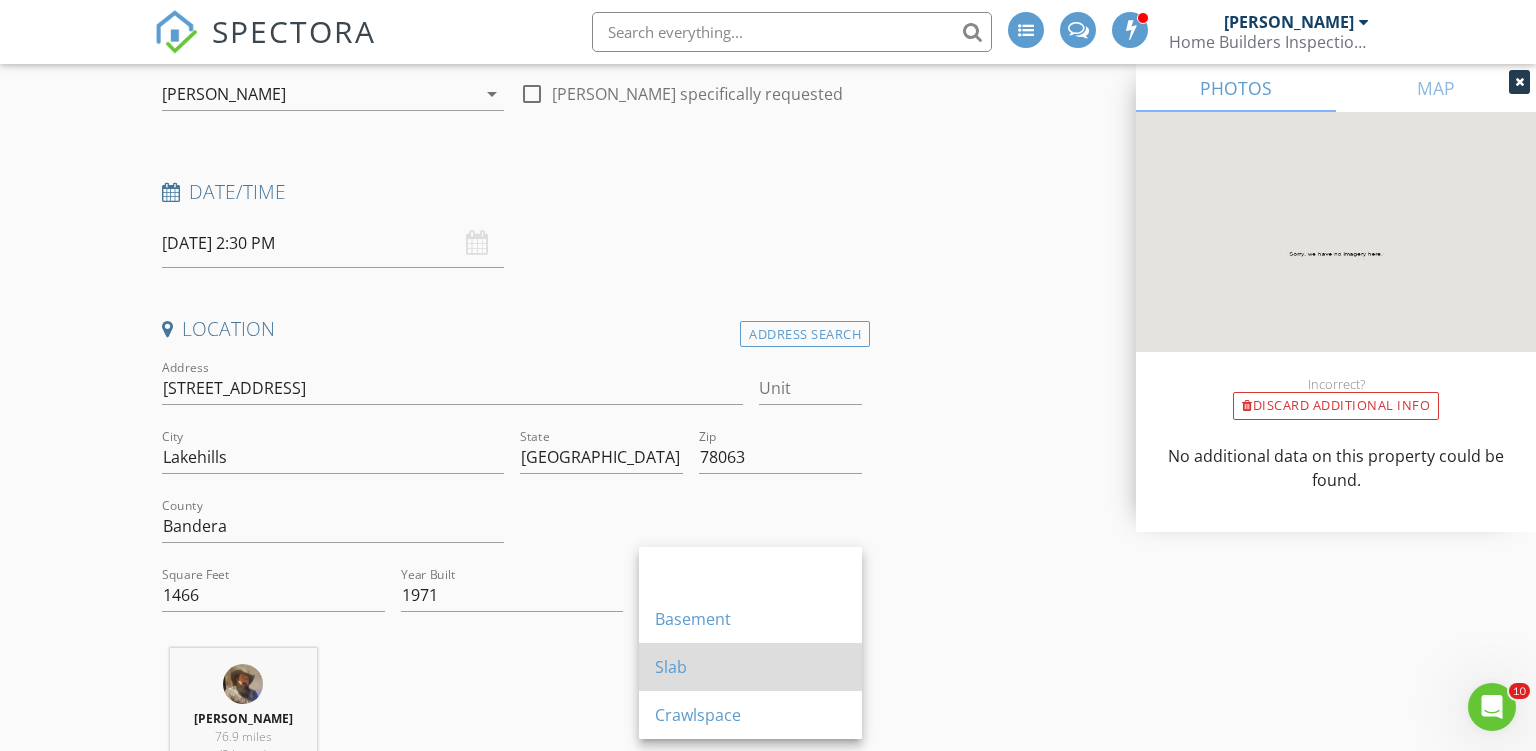 click on "Slab" at bounding box center (750, 667) 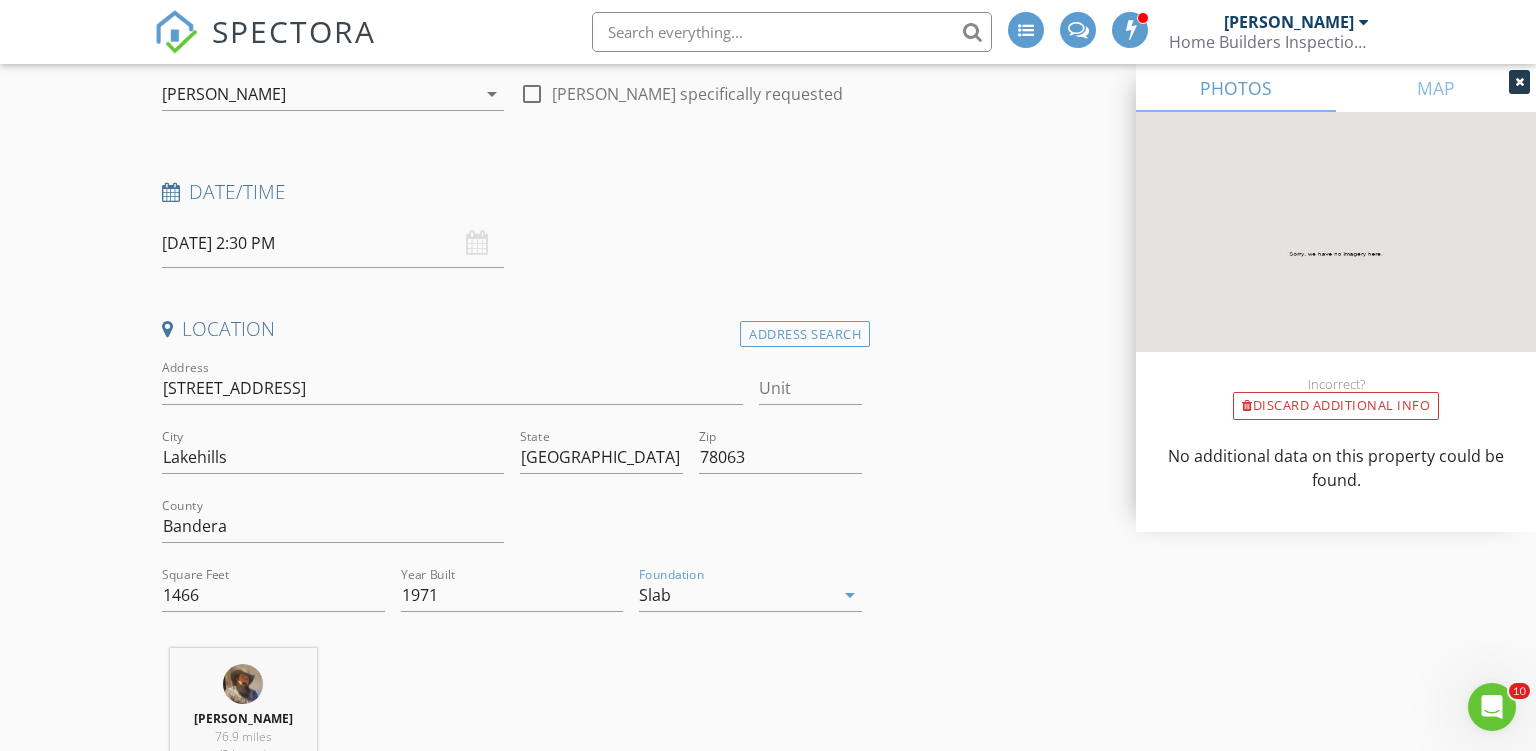 click on "New Inspection
INSPECTOR(S)
check_box   Ron Noble   PRIMARY   check_box_outline_blank   Roy Nichols     Ron Noble arrow_drop_down   check_box_outline_blank Ron Noble specifically requested
Date/Time
07/17/2025 2:30 PM
Location
Address Search       Address 300 Hill Crest Dr   Unit   City Lakehills   State TX   Zip 78063   County Bandera     Square Feet 1466   Year Built 1971   Foundation Slab arrow_drop_down     Ron Noble     76.9 miles     (2 hours)
client
check_box Enable Client CC email for this inspection   Client Search     check_box_outline_blank Client is a Company/Organization     First Name   Last Name   Email   CC Email   Phone   Address   City   State   Zip     Tags         Notes   Private Notes
ADD ADDITIONAL client
SERVICES
check_box_outline_blank" at bounding box center [768, 2093] 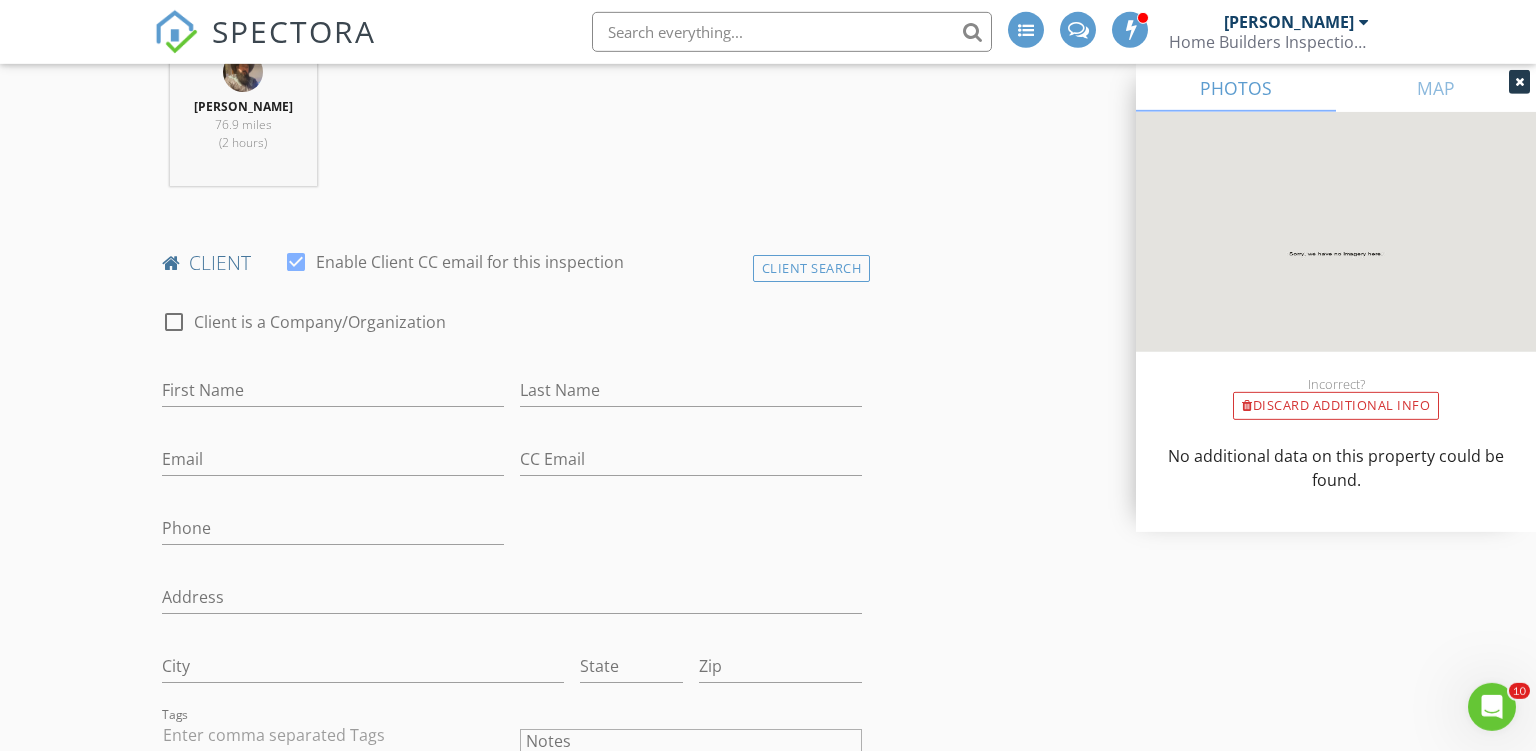 scroll, scrollTop: 844, scrollLeft: 0, axis: vertical 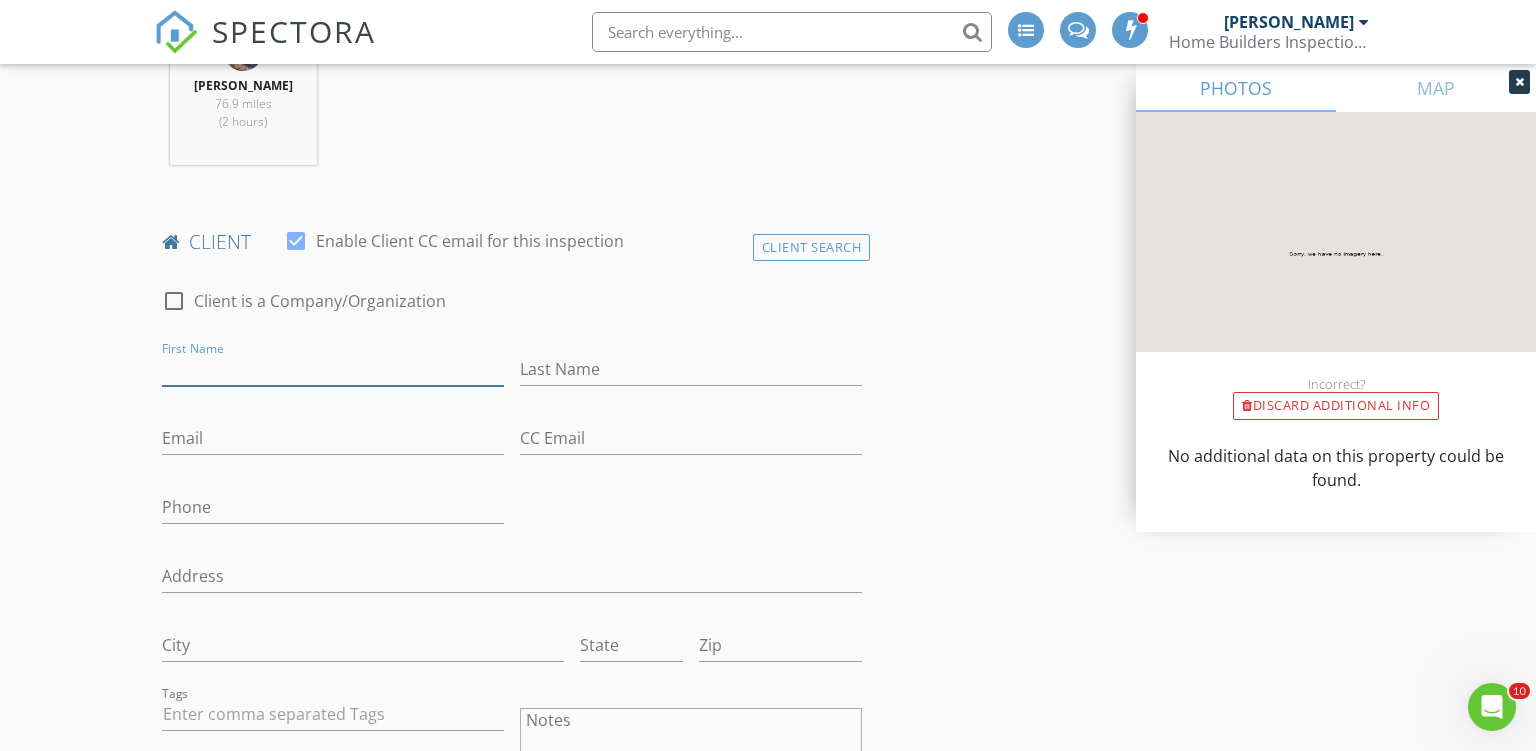 click on "First Name" at bounding box center (333, 369) 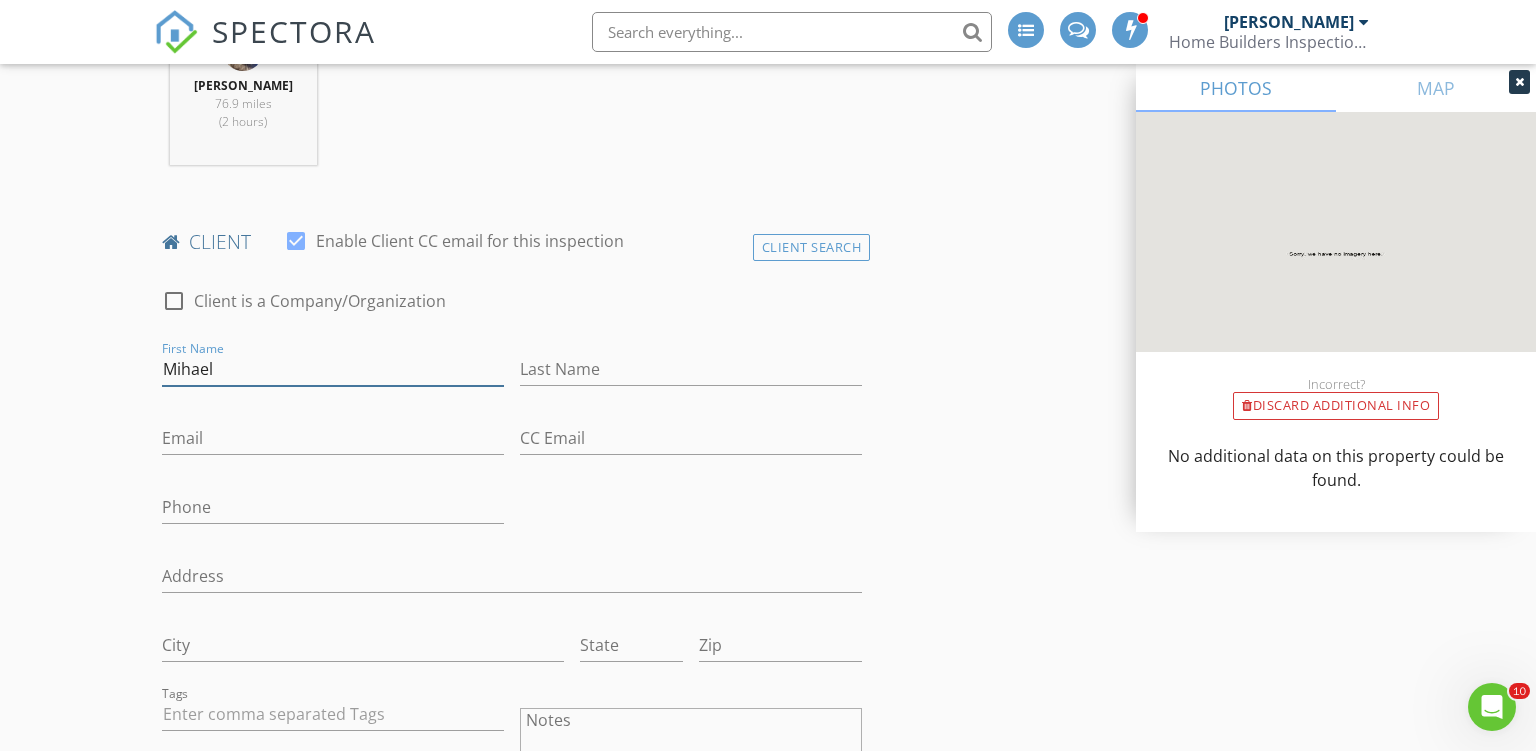 type on "Mihael" 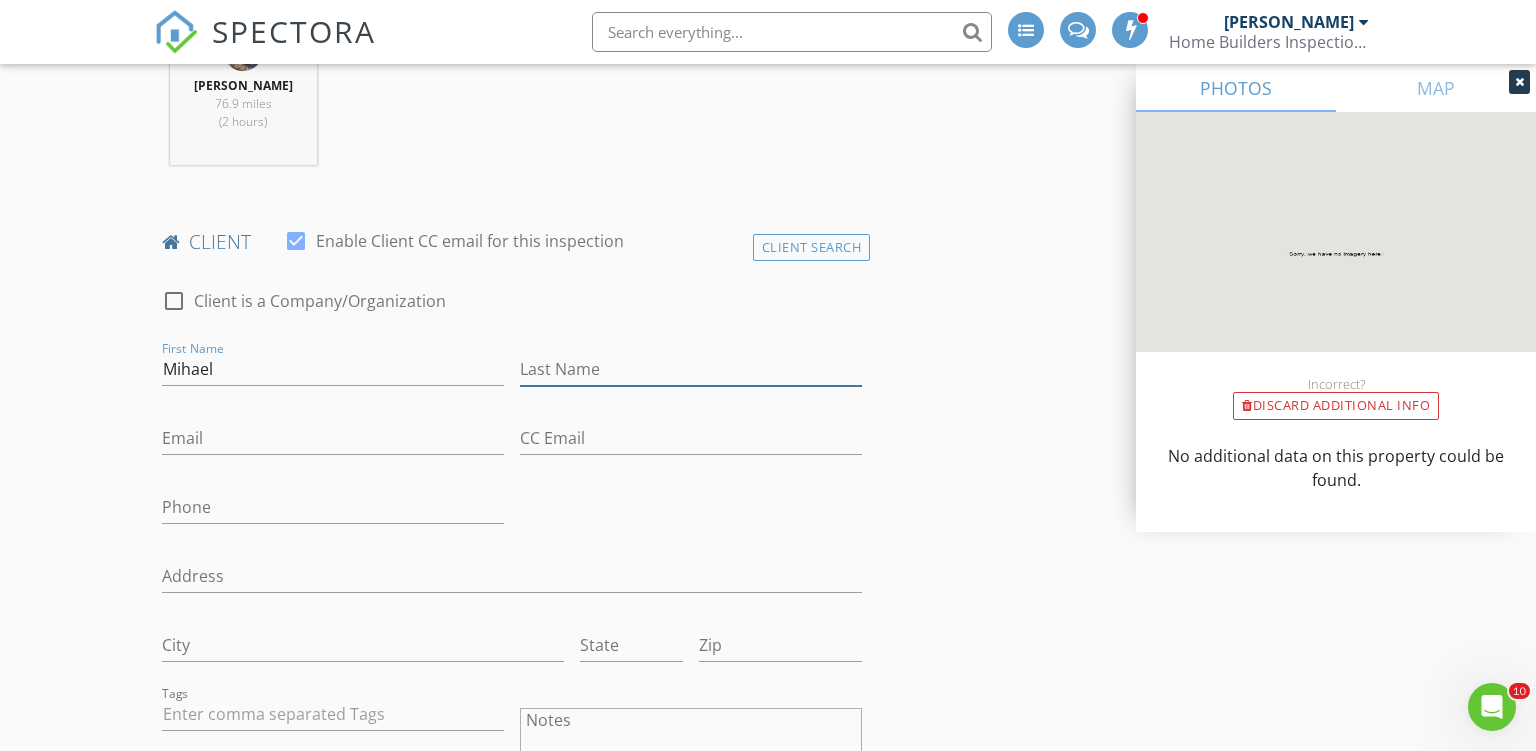 click on "Last Name" at bounding box center (691, 369) 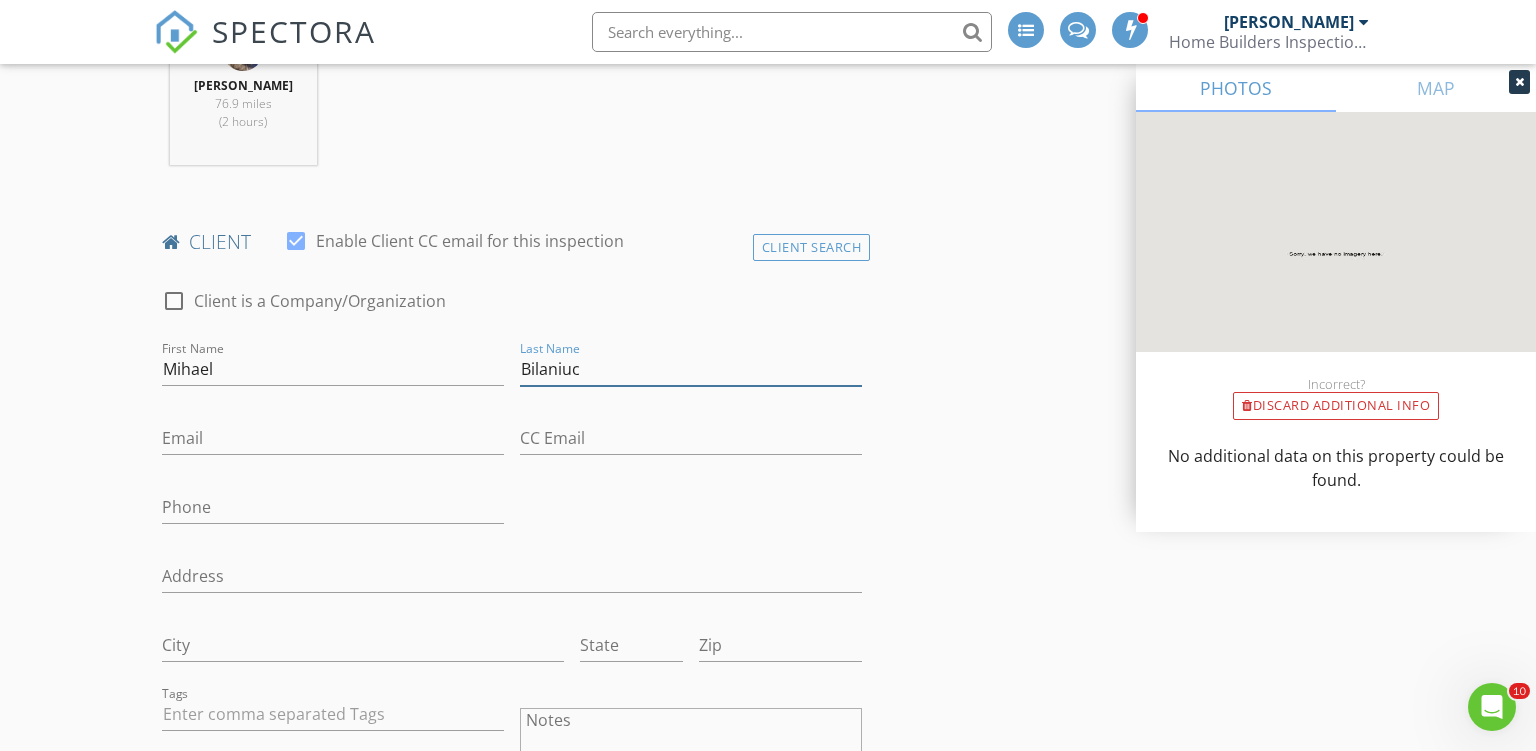 type on "Bilaniuc" 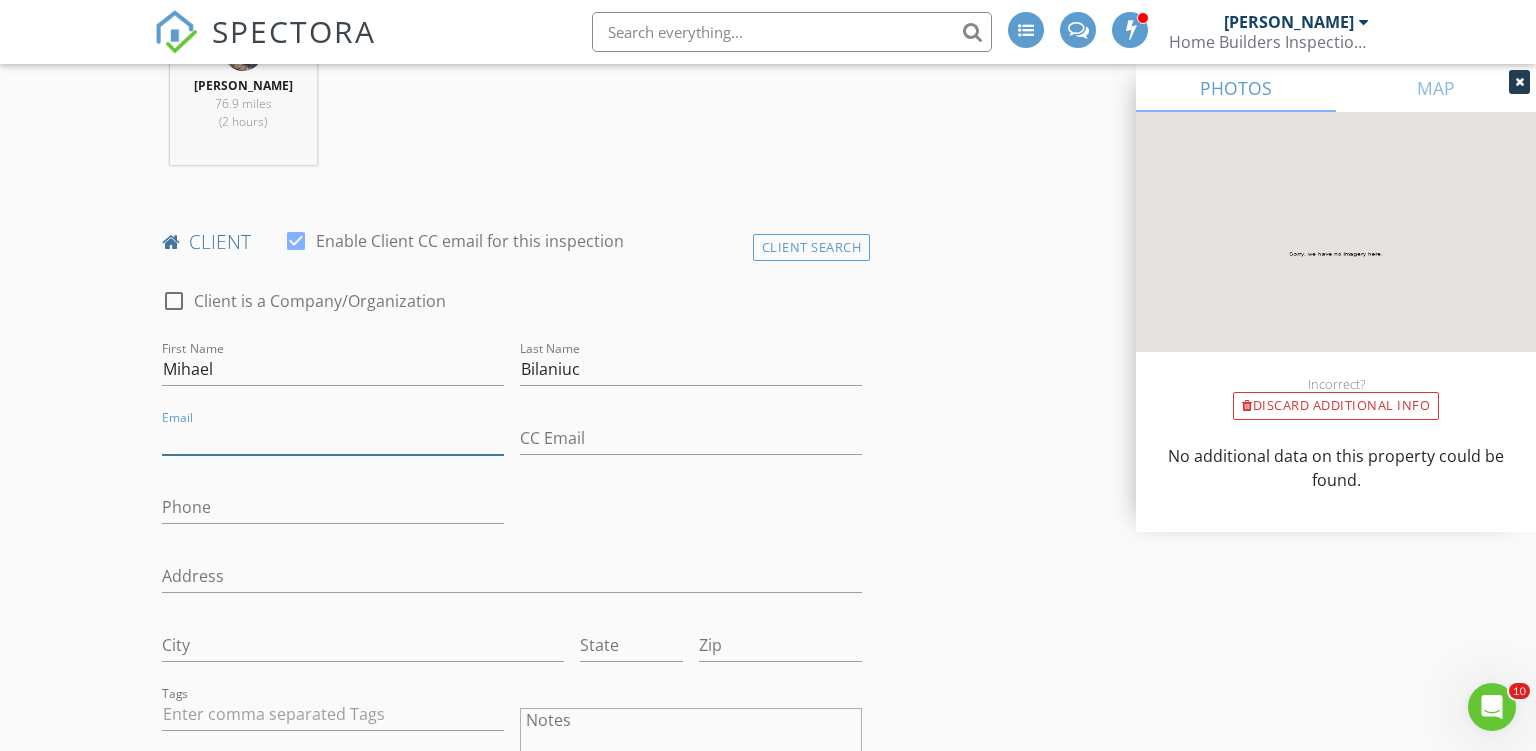 click on "Email" at bounding box center (333, 438) 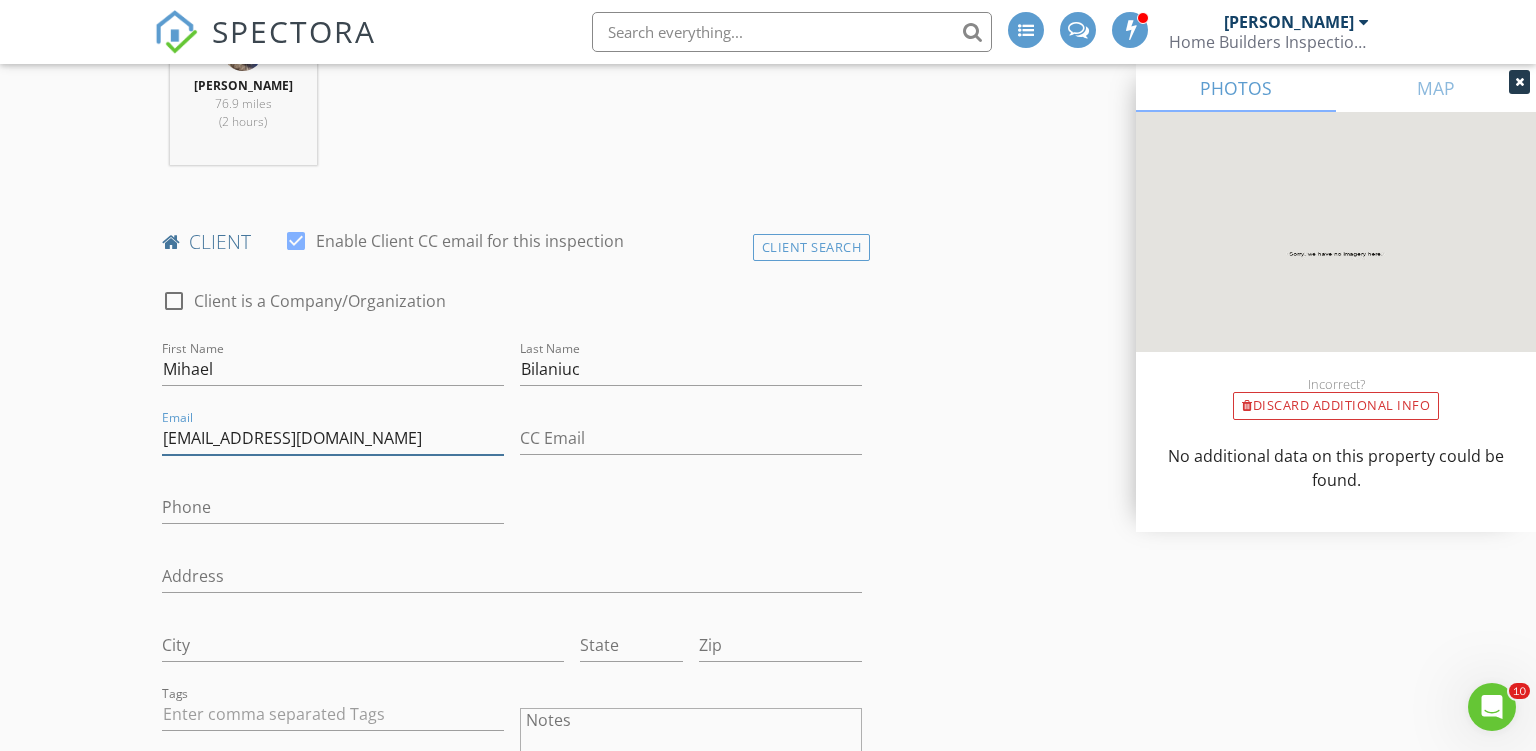 type on "bilaniucfam@yahoo.com" 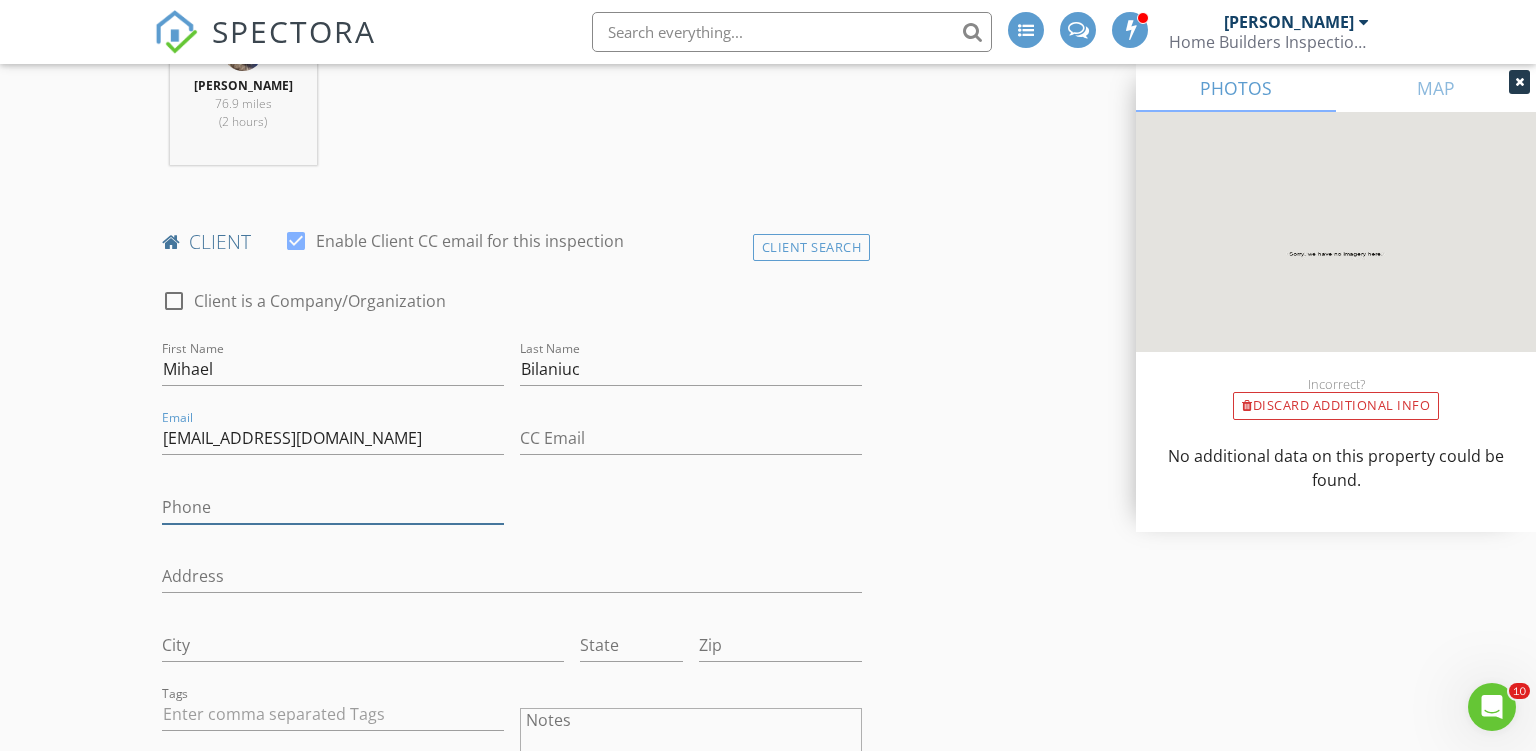 click on "Phone" at bounding box center (333, 507) 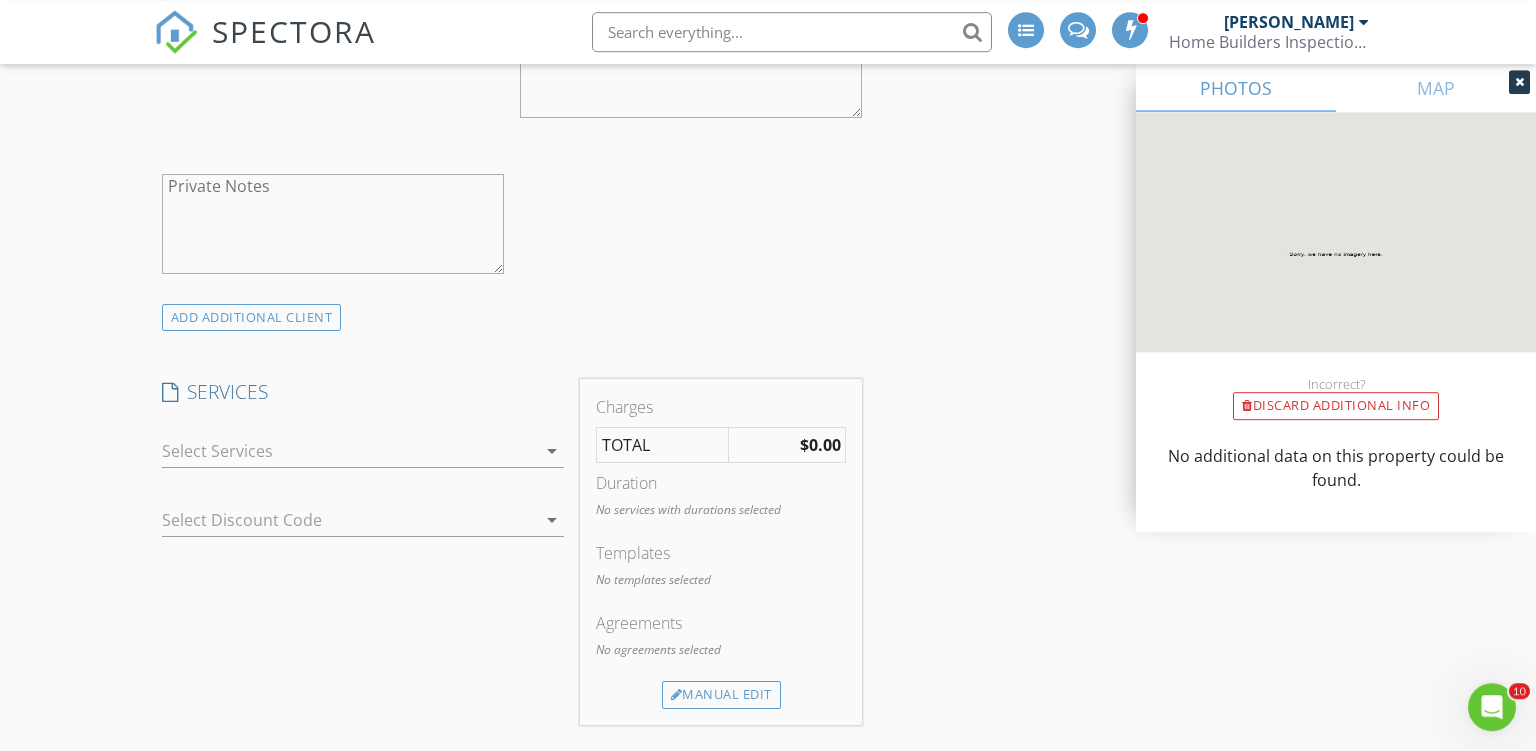 scroll, scrollTop: 1584, scrollLeft: 0, axis: vertical 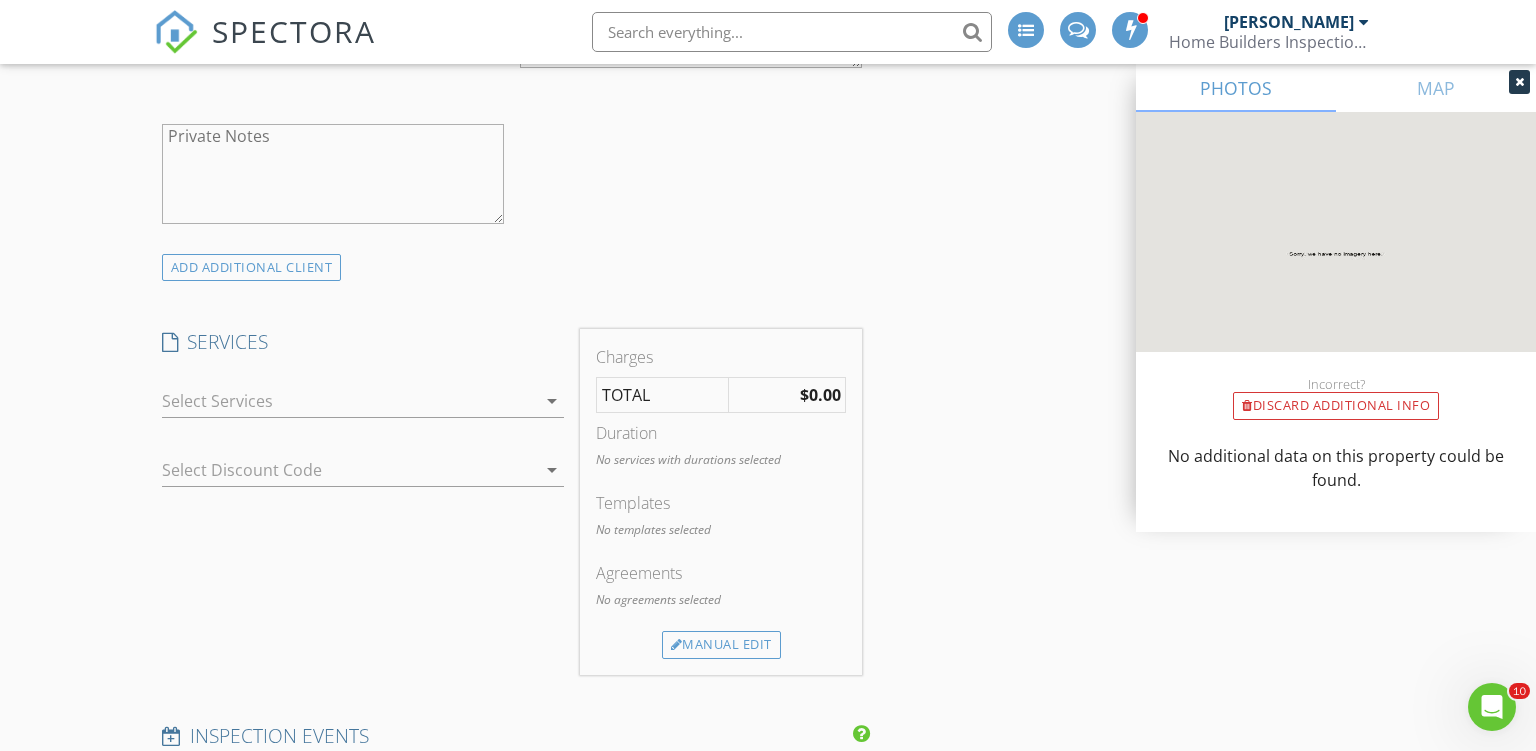 type on "224-381-9107" 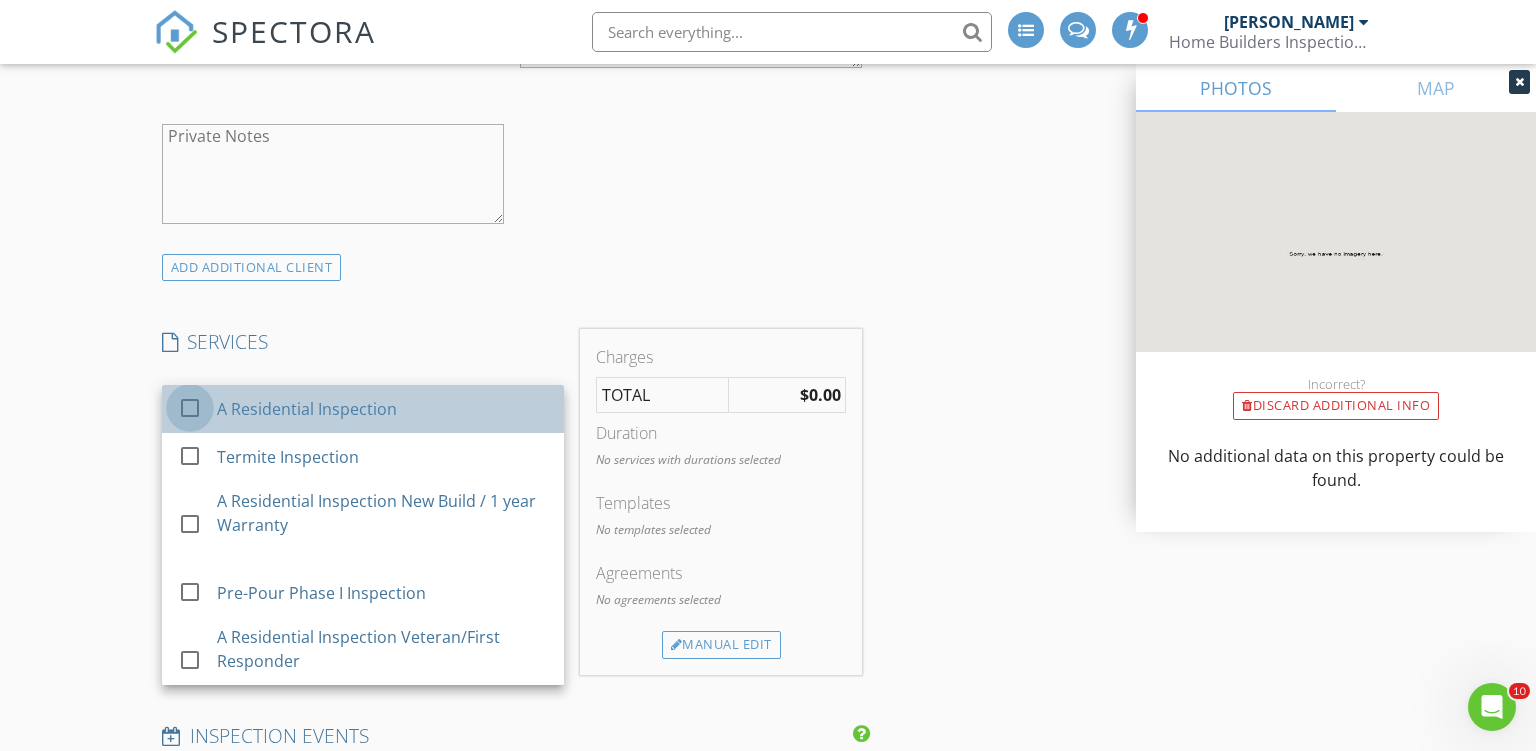 click at bounding box center (190, 408) 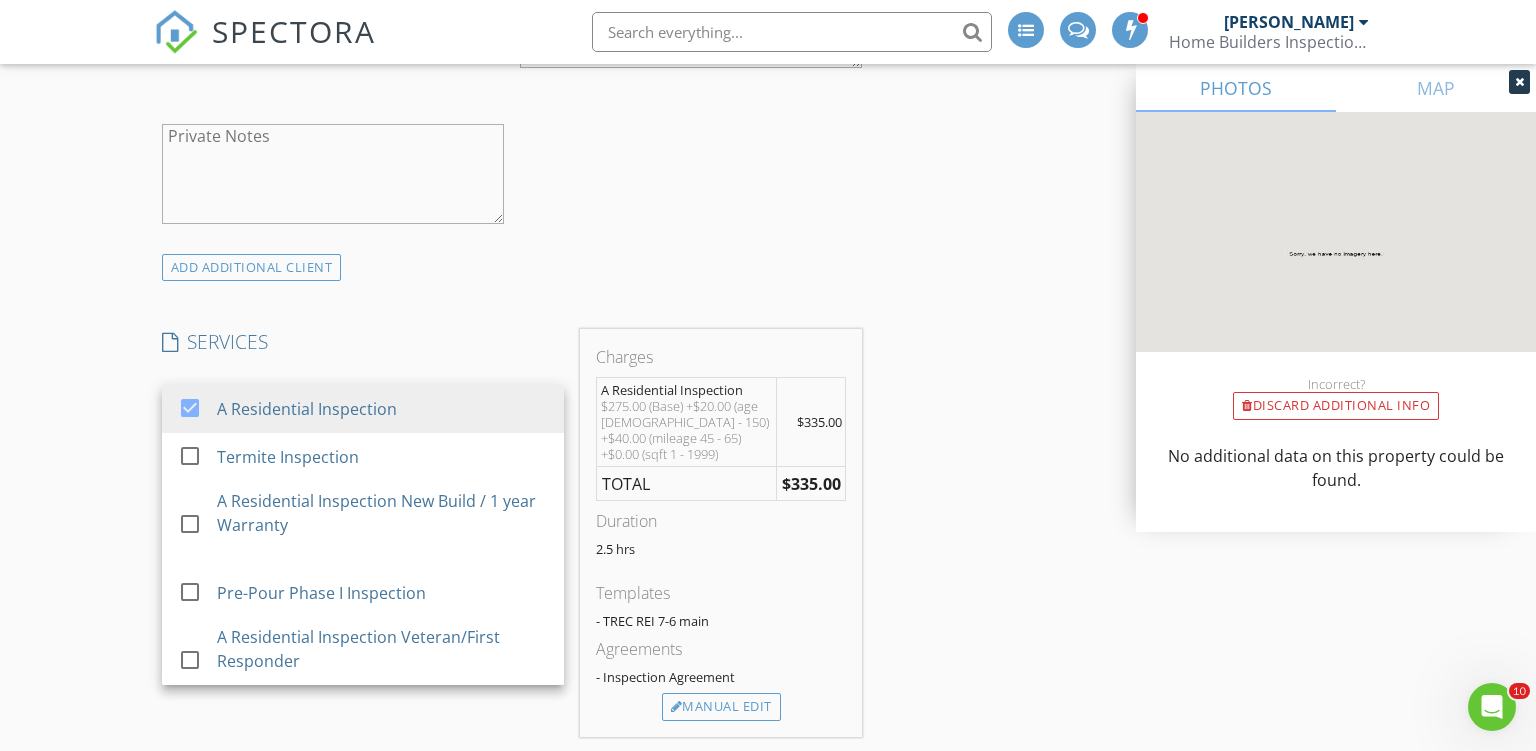 click on "New Inspection
INSPECTOR(S)
check_box   Ron Noble   PRIMARY   check_box_outline_blank   Roy Nichols     Ron Noble arrow_drop_down   check_box_outline_blank Ron Noble specifically requested
Date/Time
07/17/2025 2:30 PM
Location
Address Search       Address 300 Hill Crest Dr   Unit   City Lakehills   State TX   Zip 78063   County Bandera     Square Feet 1466   Year Built 1971   Foundation Slab arrow_drop_down     Ron Noble     76.9 miles     (2 hours)
client
check_box Enable Client CC email for this inspection   Client Search     check_box_outline_blank Client is a Company/Organization     First Name Mihael   Last Name Bilaniuc   Email bilaniucfam@yahoo.com   CC Email   Phone 224-381-9107   Address   City   State   Zip     Tags         Notes   Private Notes
ADD ADDITIONAL client
check_box" at bounding box center (768, 751) 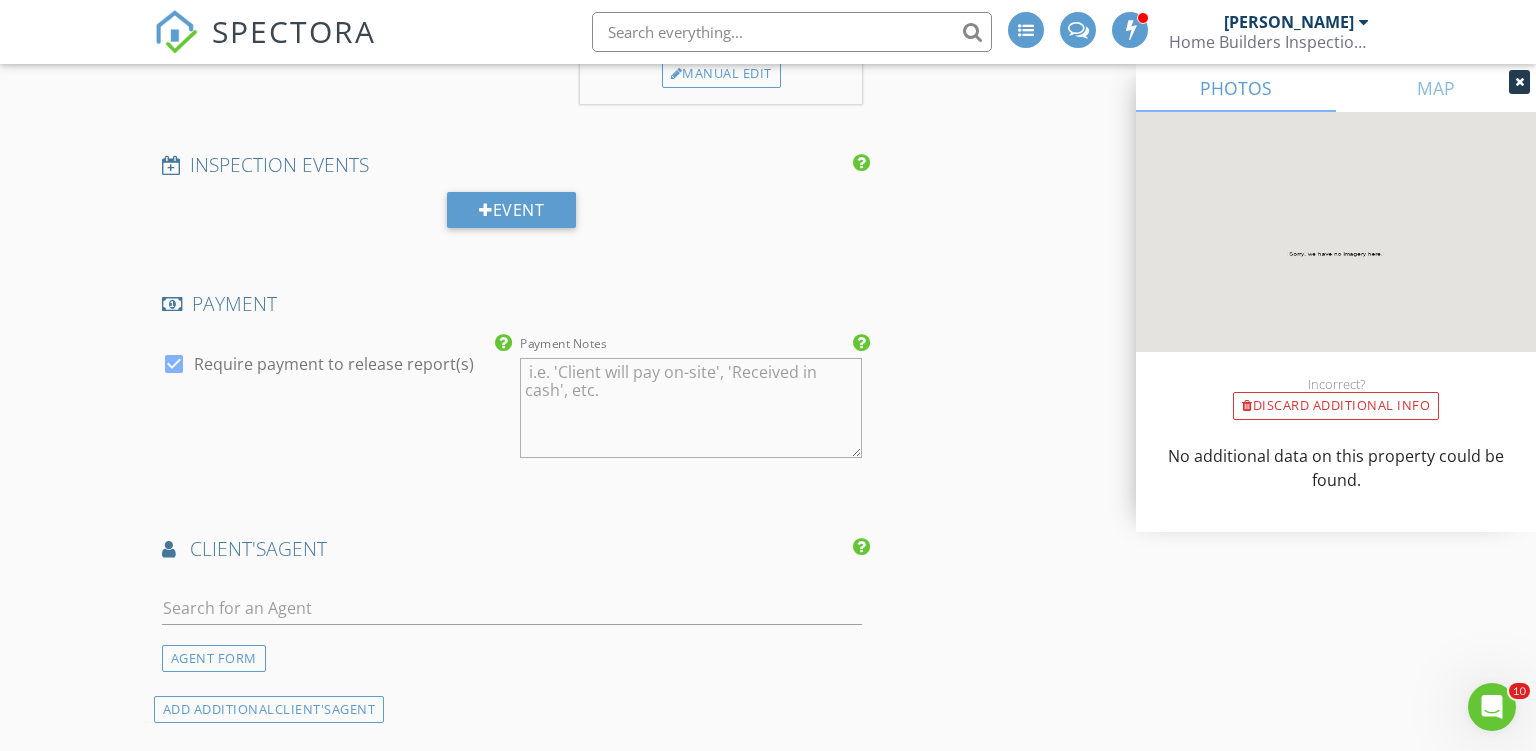 scroll, scrollTop: 2640, scrollLeft: 0, axis: vertical 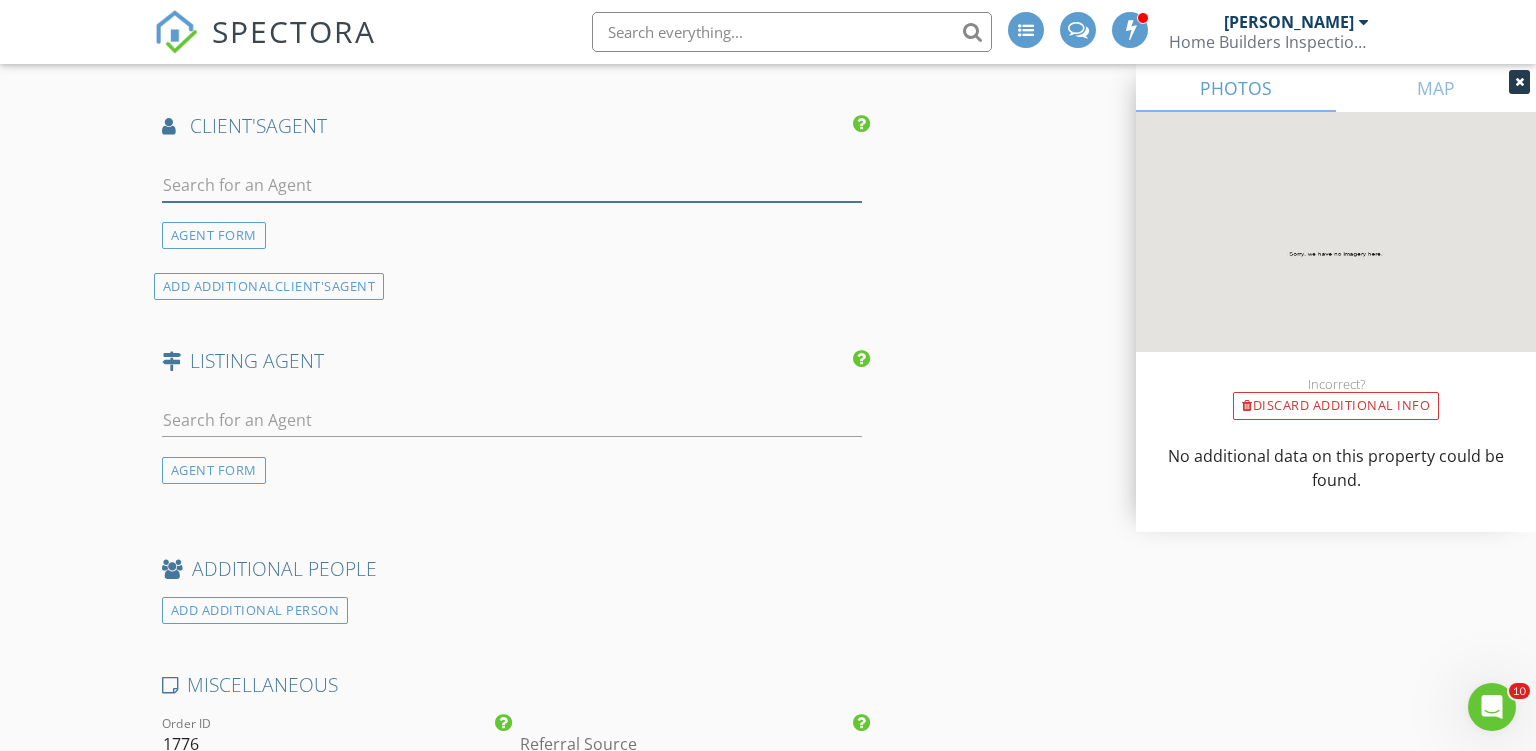 click at bounding box center [512, 185] 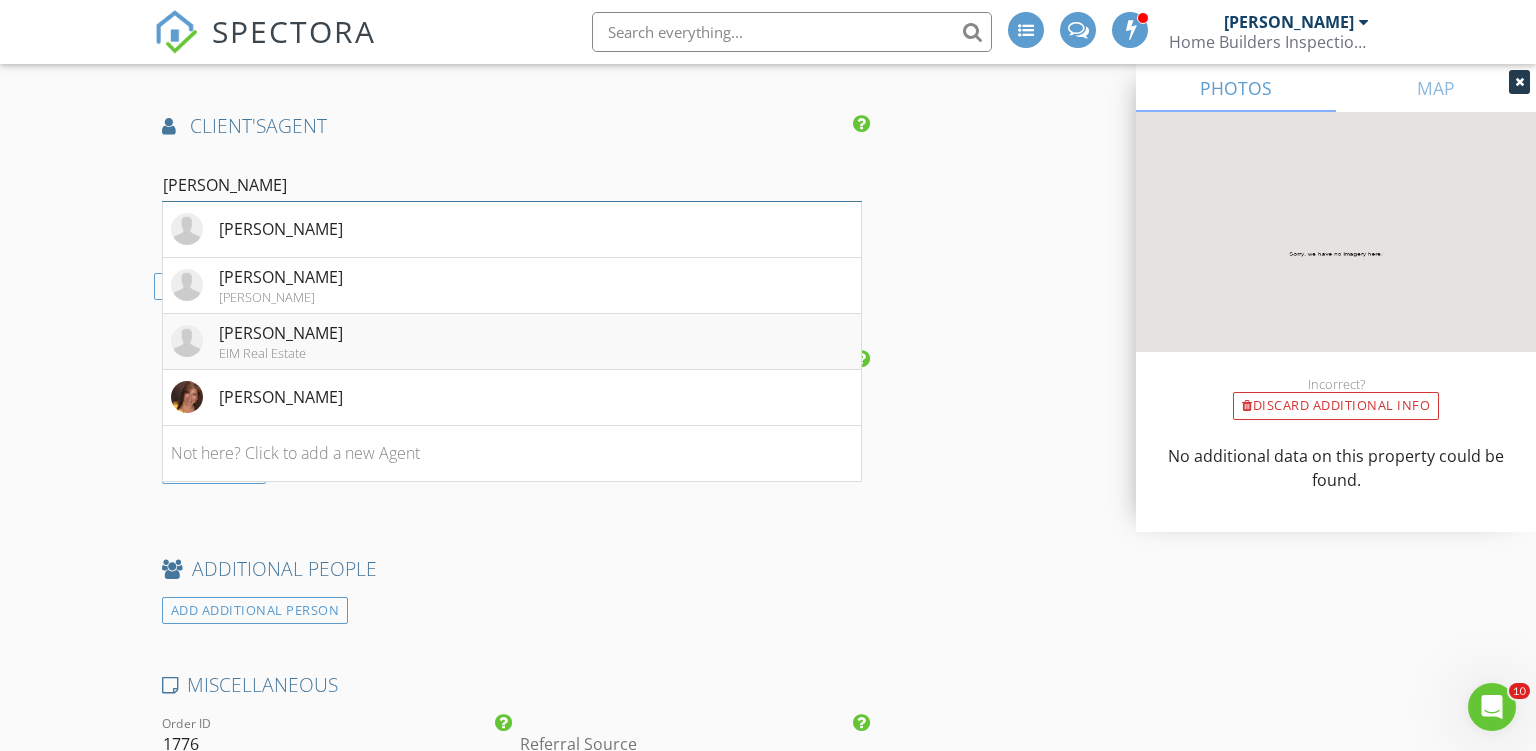 type on "Adriana" 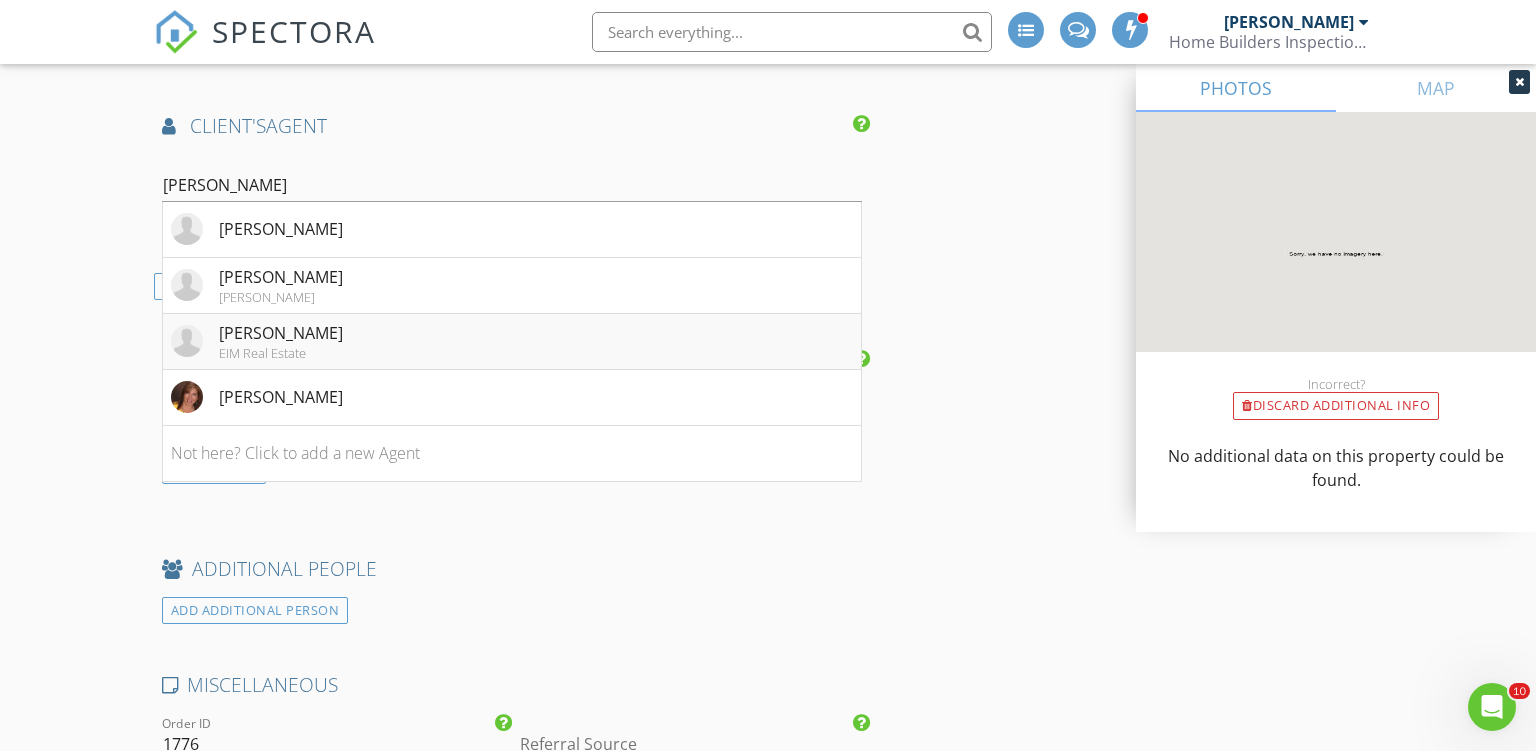 click on "EIM Real Estate" at bounding box center [281, 353] 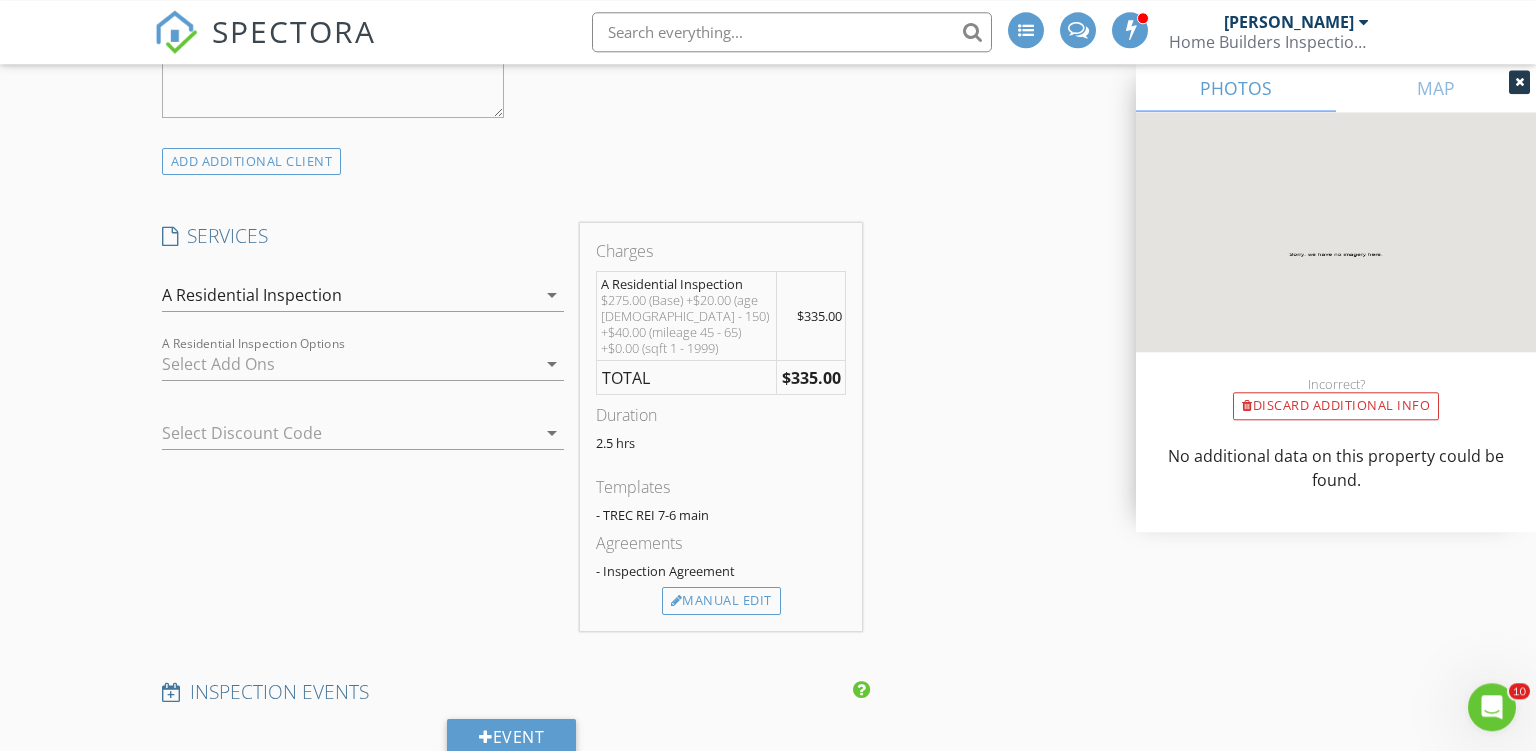 scroll, scrollTop: 1689, scrollLeft: 0, axis: vertical 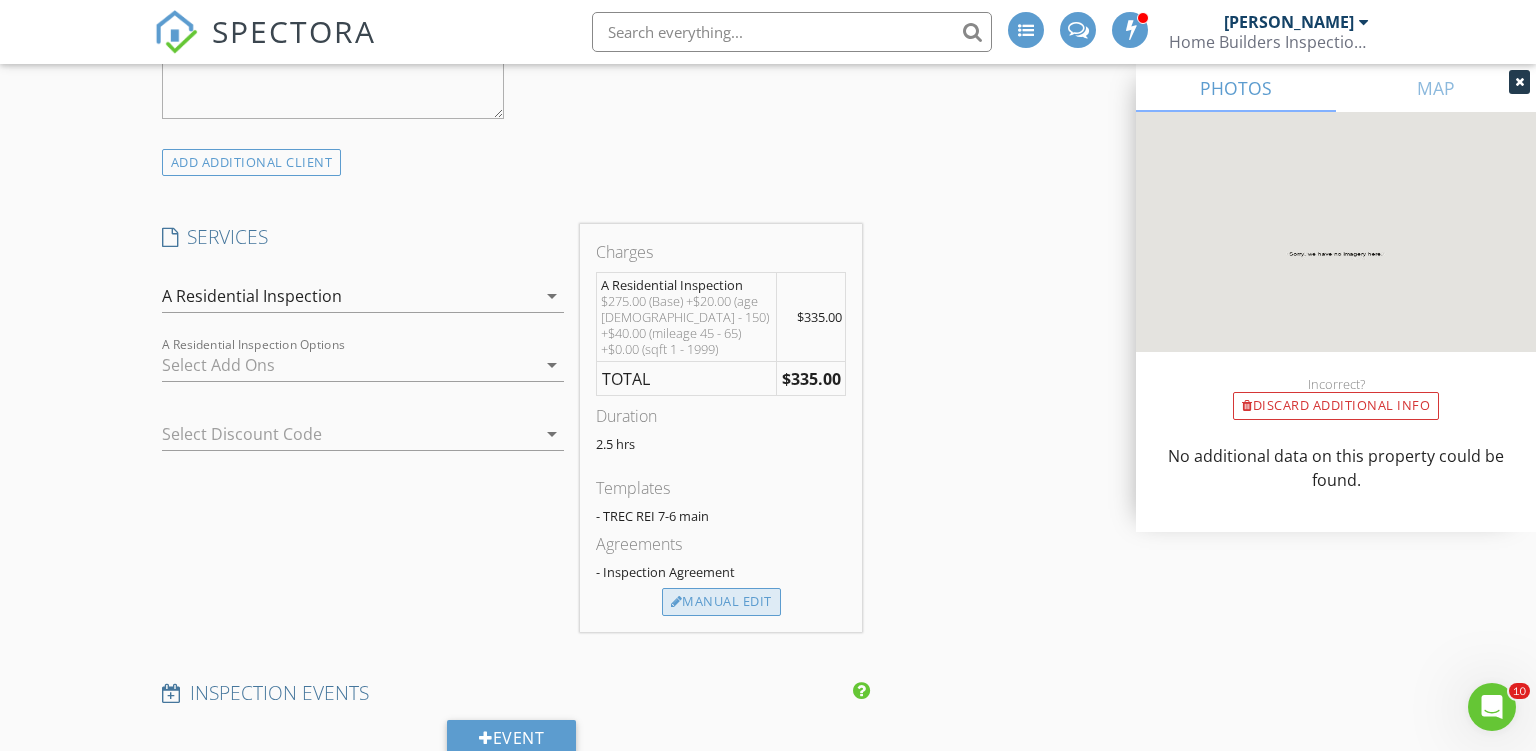 click on "Manual Edit" at bounding box center (721, 602) 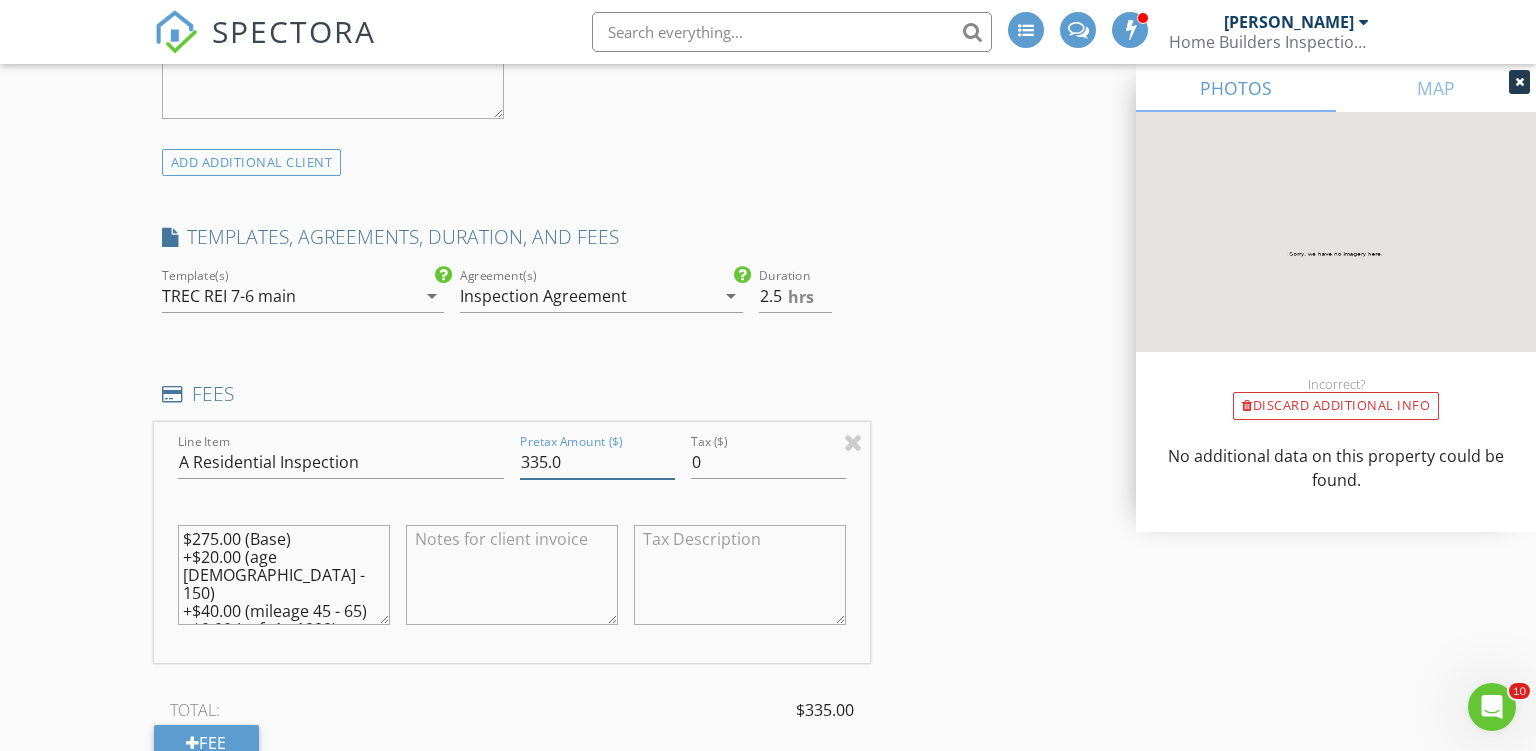 click on "335.0" at bounding box center [597, 462] 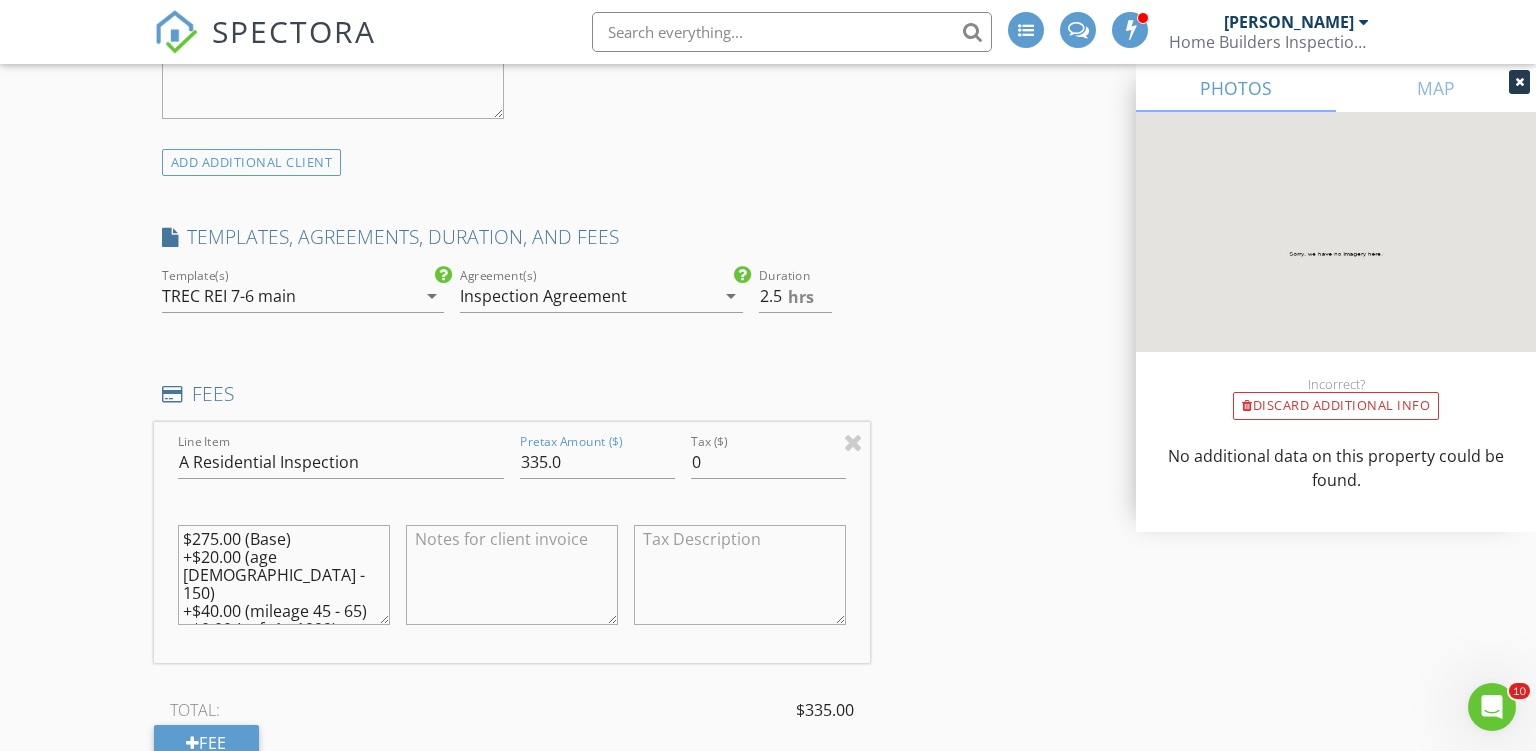 click on "New Inspection
INSPECTOR(S)
check_box   Ron Noble   PRIMARY   check_box_outline_blank   Roy Nichols     Ron Noble arrow_drop_down   check_box_outline_blank Ron Noble specifically requested
Date/Time
07/17/2025 2:30 PM
Location
Address Search       Address 300 Hill Crest Dr   Unit   City Lakehills   State TX   Zip 78063   County Bandera     Square Feet 1466   Year Built 1971   Foundation Slab arrow_drop_down     Ron Noble     76.9 miles     (2 hours)
client
check_box Enable Client CC email for this inspection   Client Search     check_box_outline_blank Client is a Company/Organization     First Name Mihael   Last Name Bilaniuc   Email bilaniucfam@yahoo.com   CC Email   Phone 224-381-9107   Address   City   State   Zip     Tags         Notes   Private Notes
ADD ADDITIONAL client
check_box" at bounding box center [768, 983] 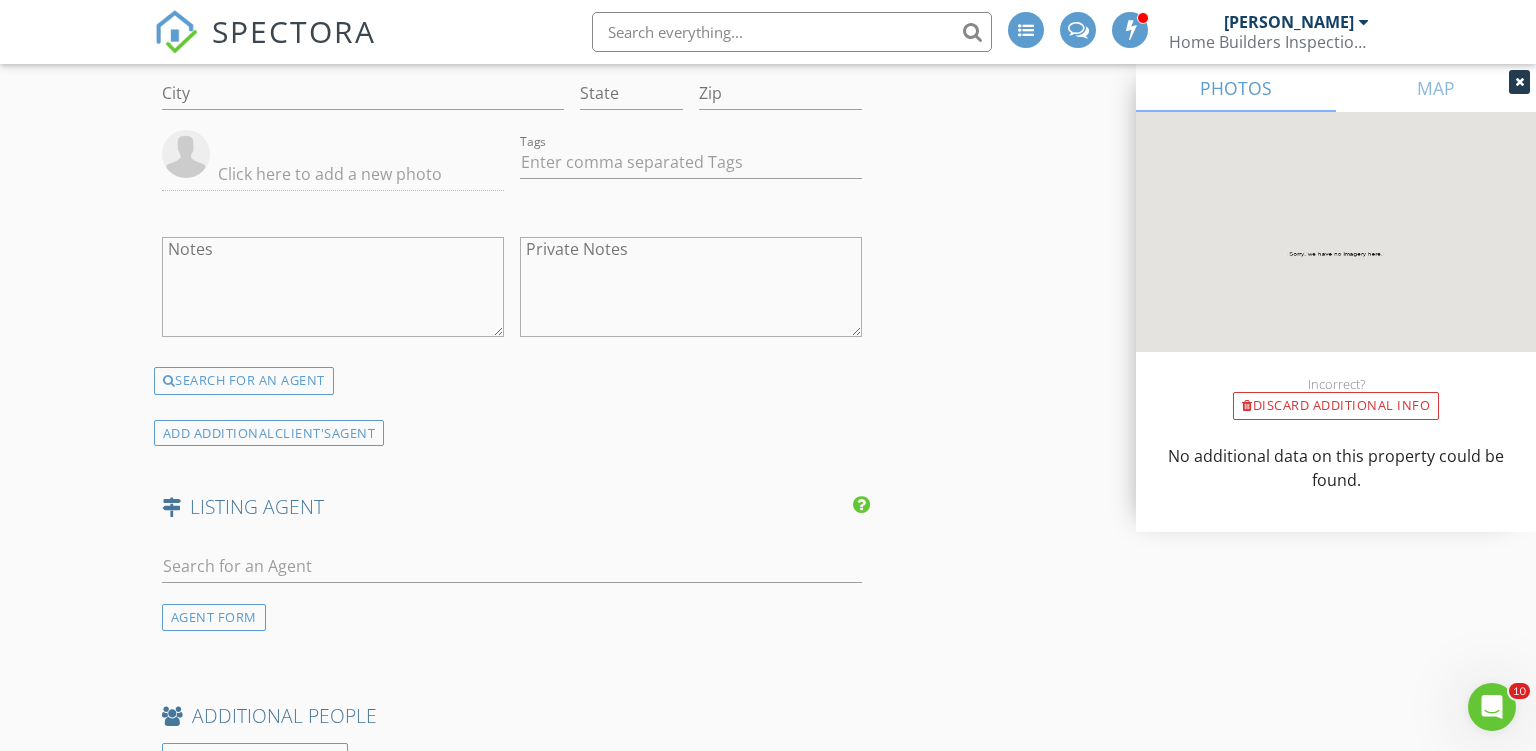 scroll, scrollTop: 3907, scrollLeft: 0, axis: vertical 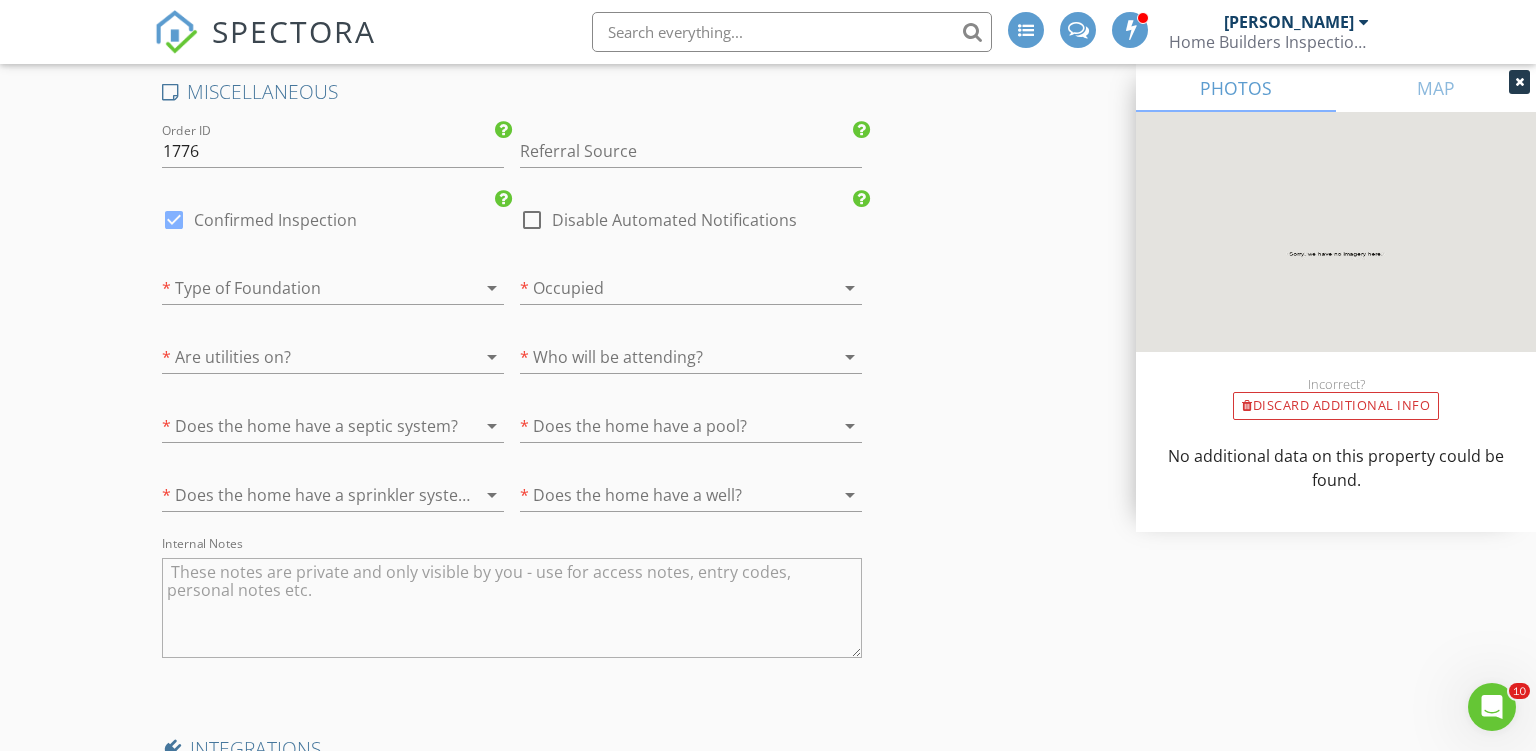 click at bounding box center (305, 288) 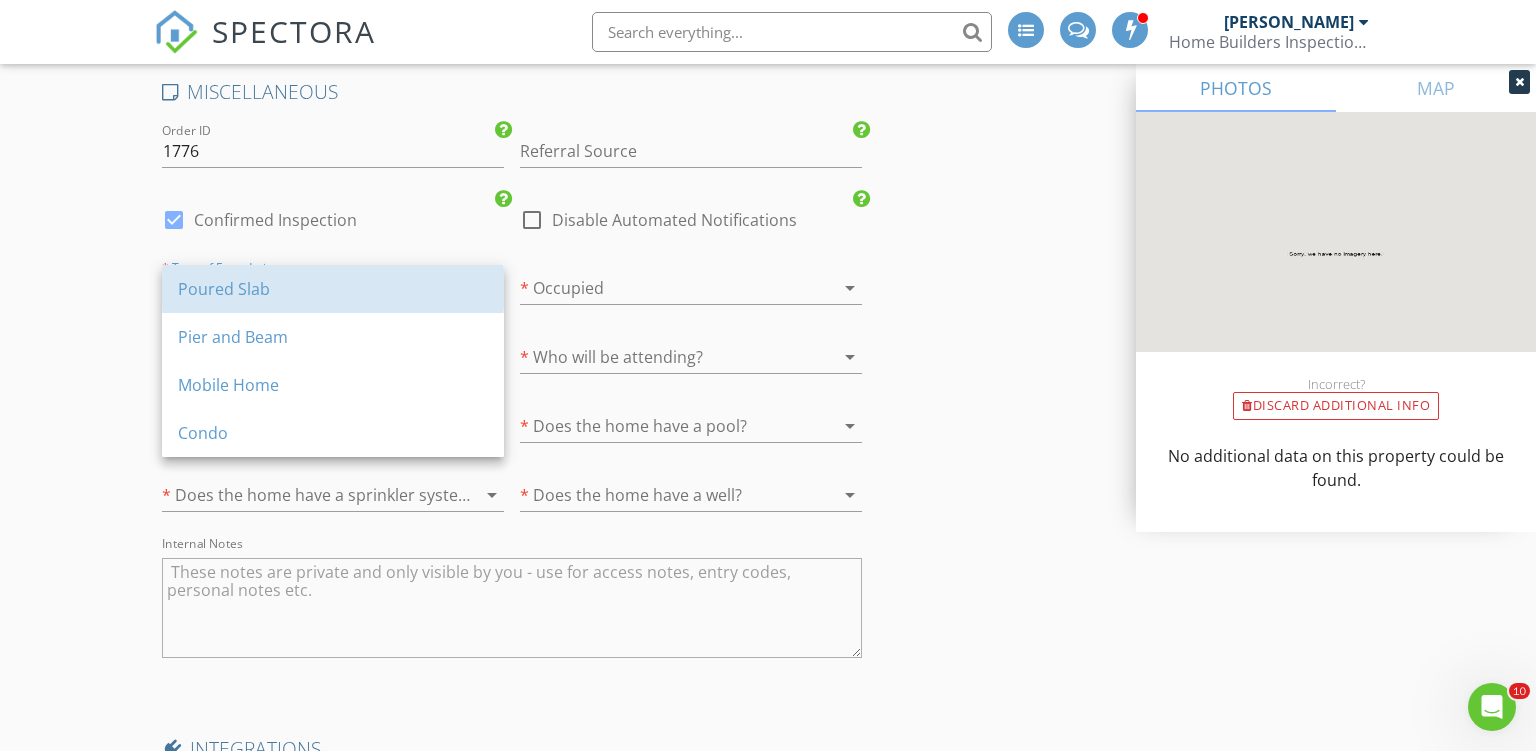 click on "Poured Slab" at bounding box center [333, 289] 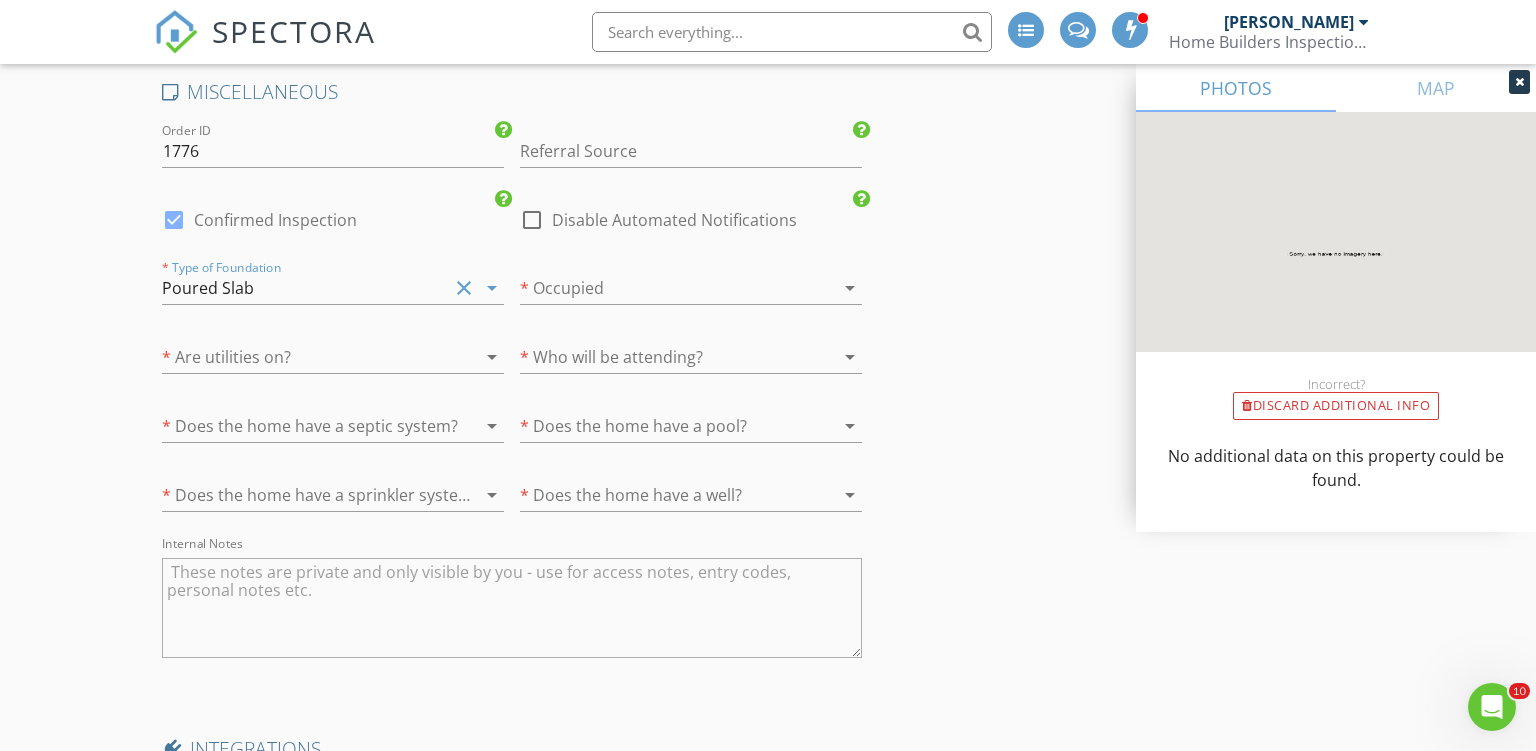 click at bounding box center [663, 288] 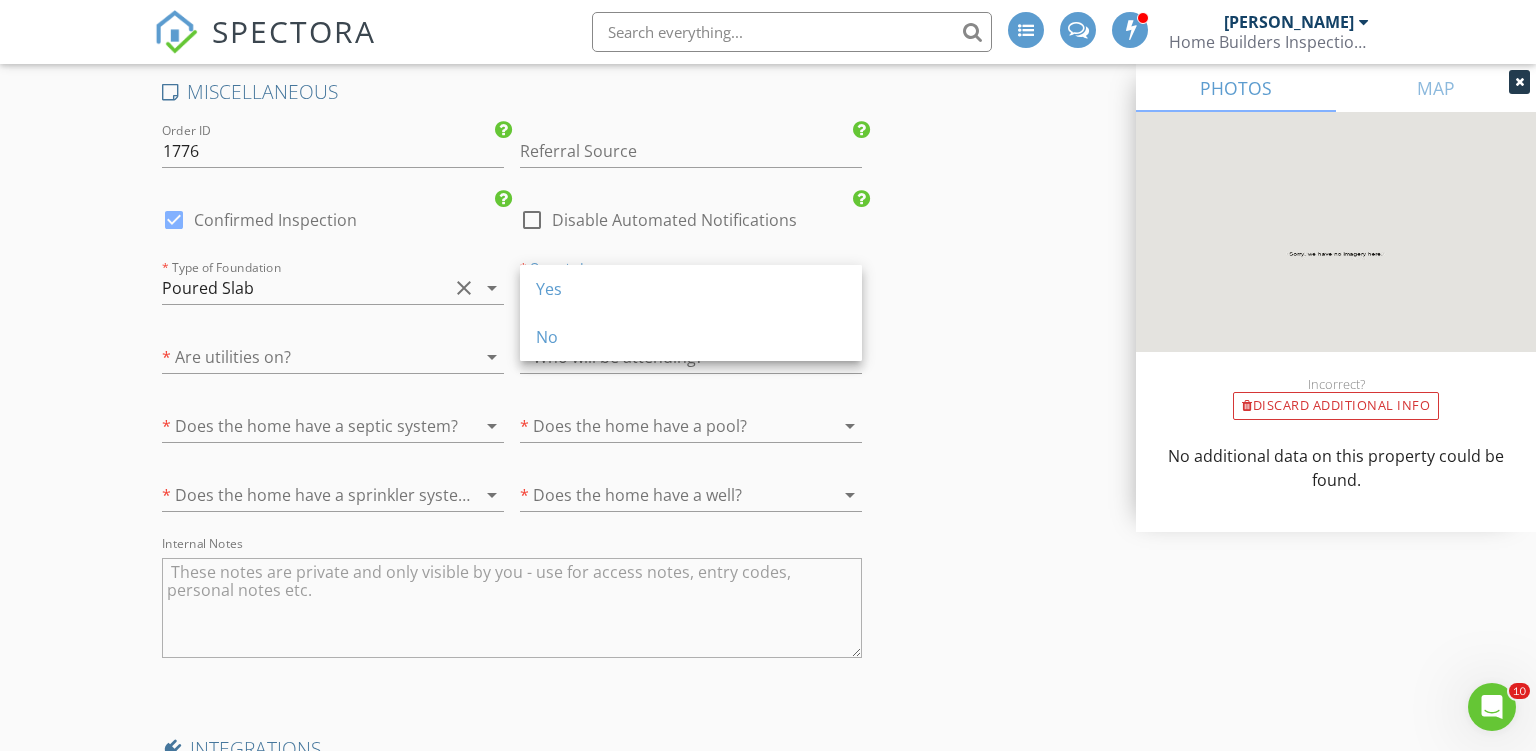 click on "Yes" at bounding box center [691, 289] 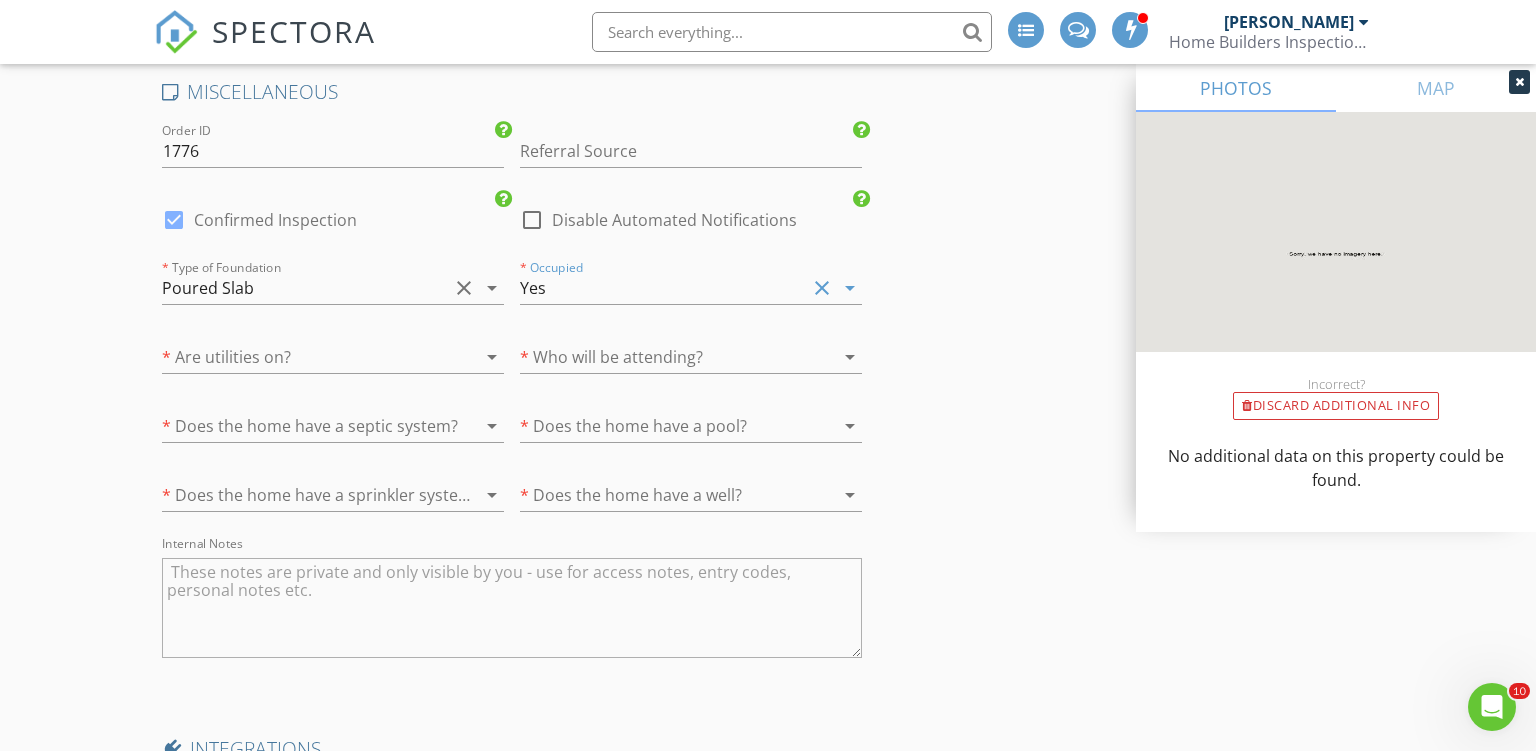 click at bounding box center [305, 357] 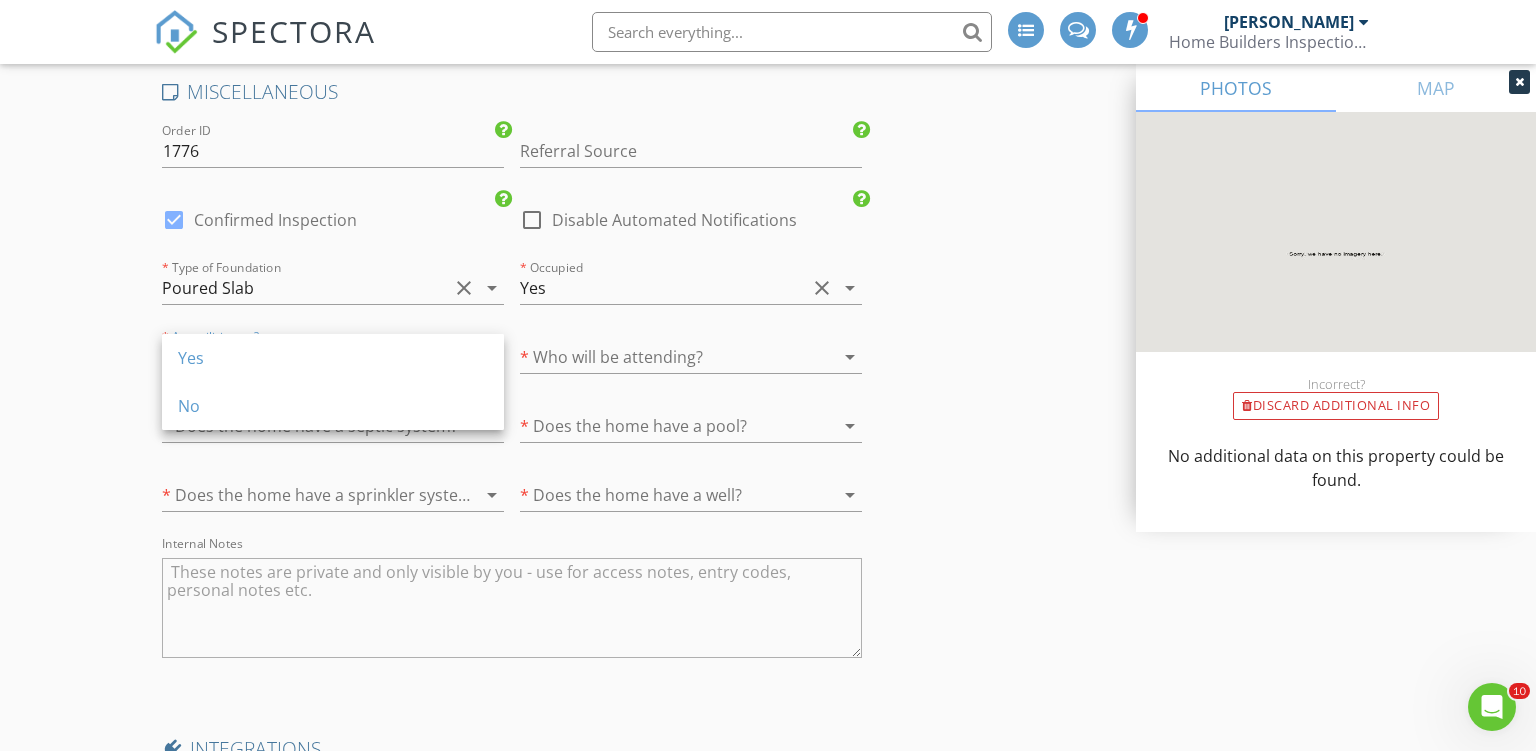 click on "Yes" at bounding box center [333, 358] 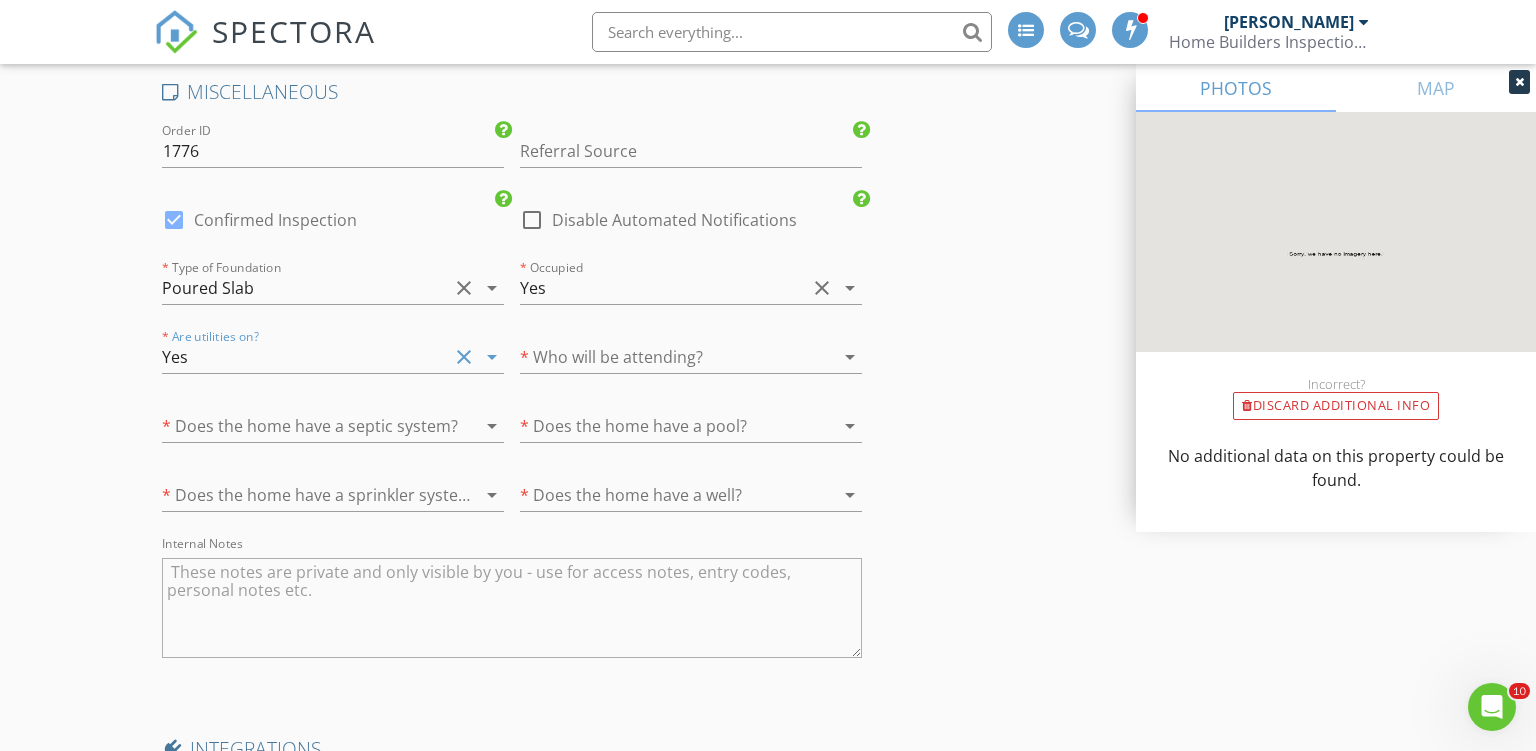 click at bounding box center [663, 357] 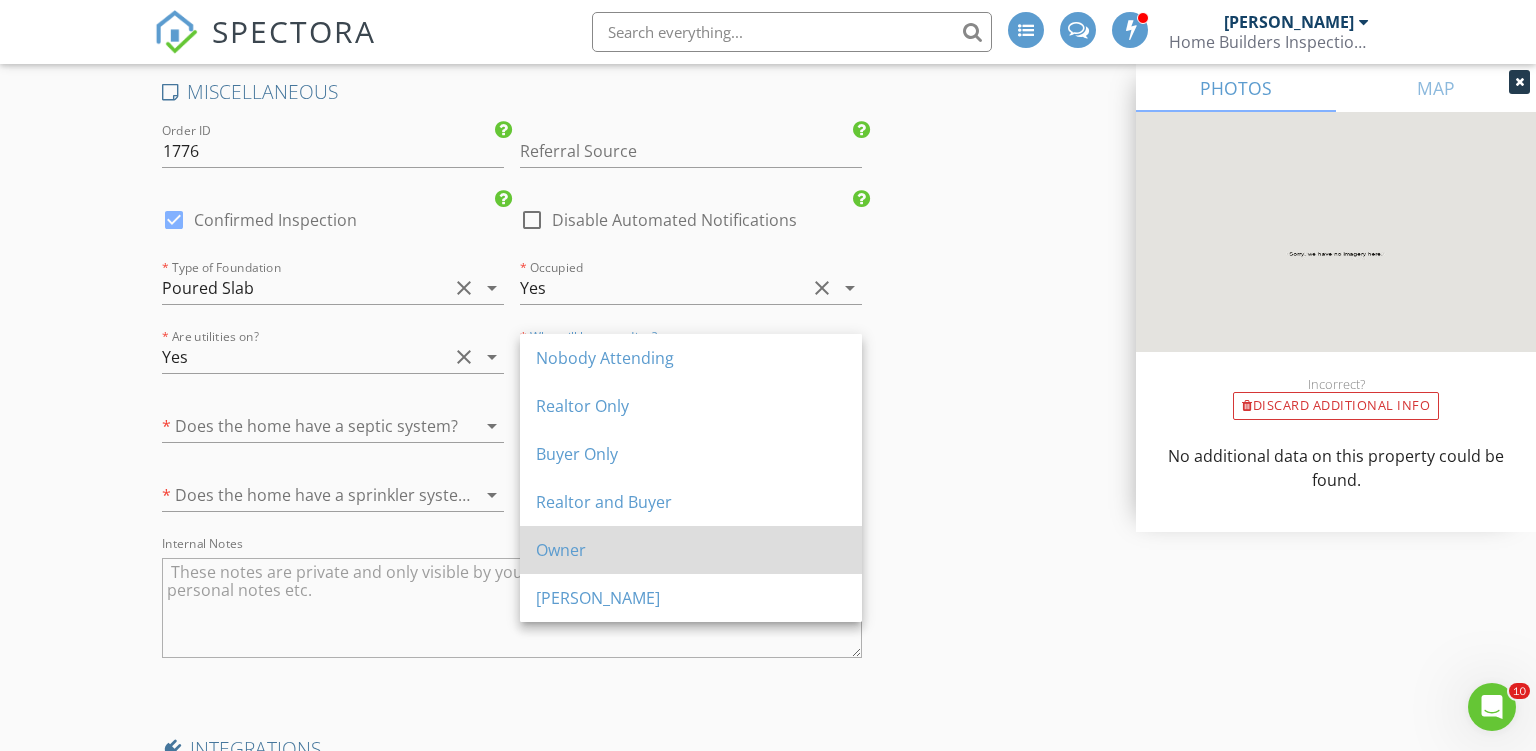 click on "Owner" at bounding box center (691, 550) 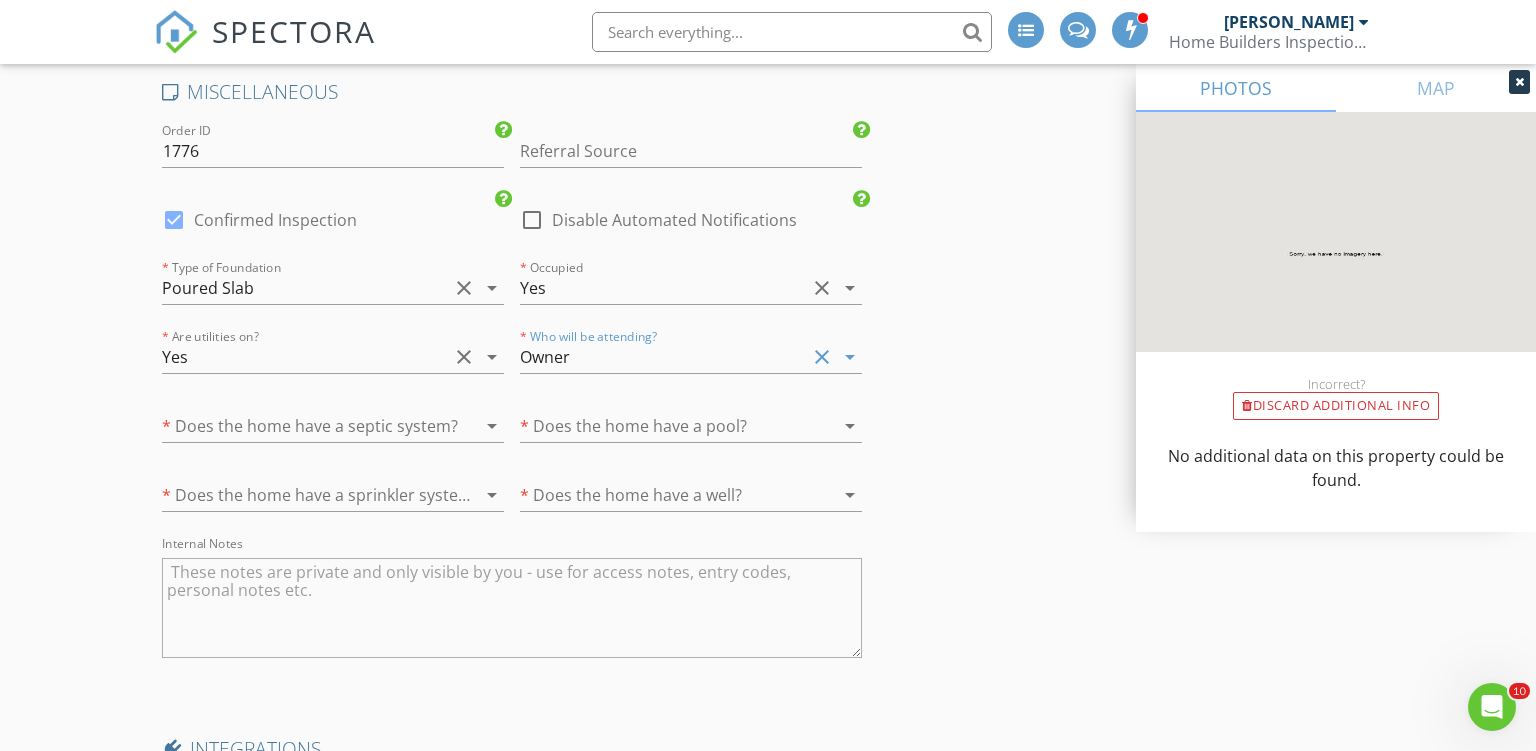 click at bounding box center [305, 426] 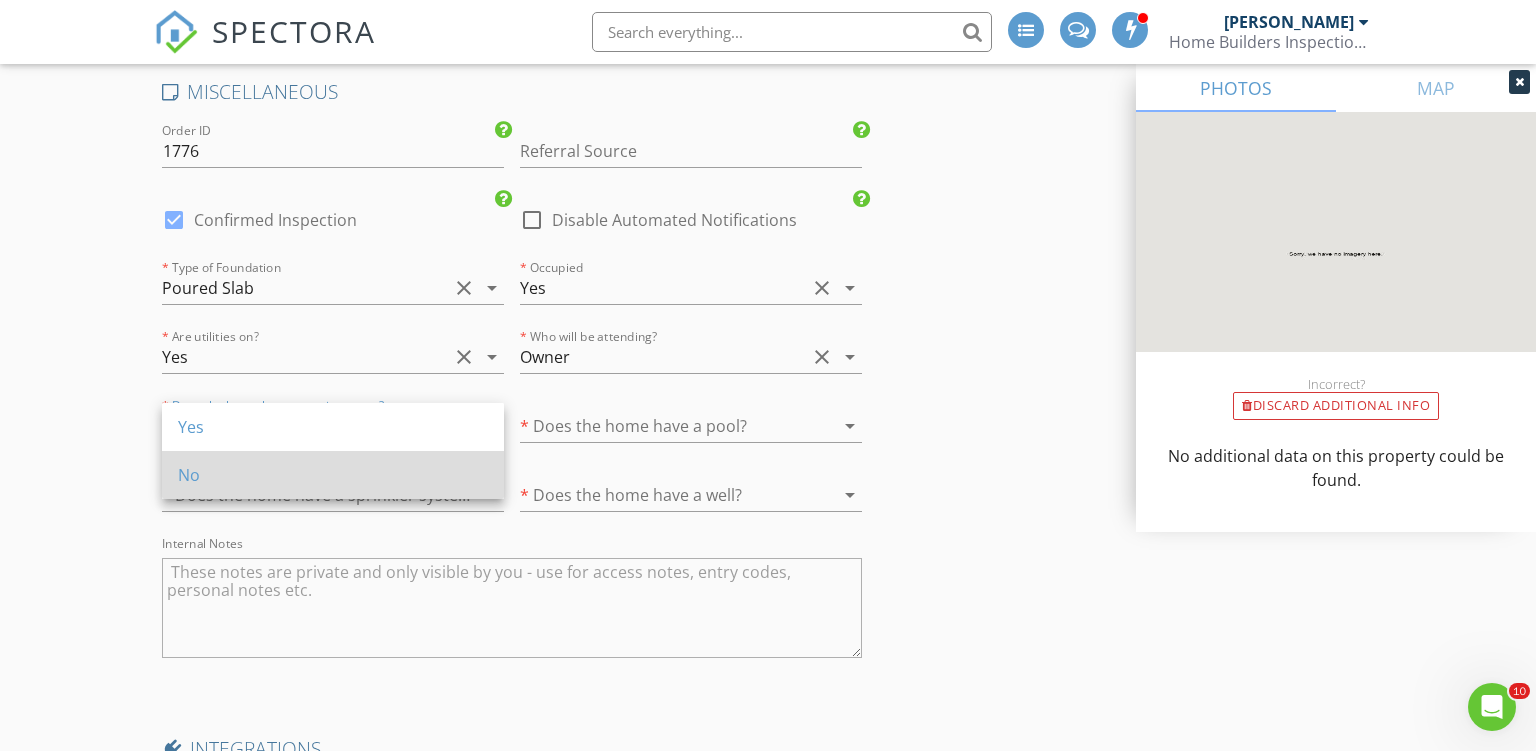 click on "No" at bounding box center (333, 475) 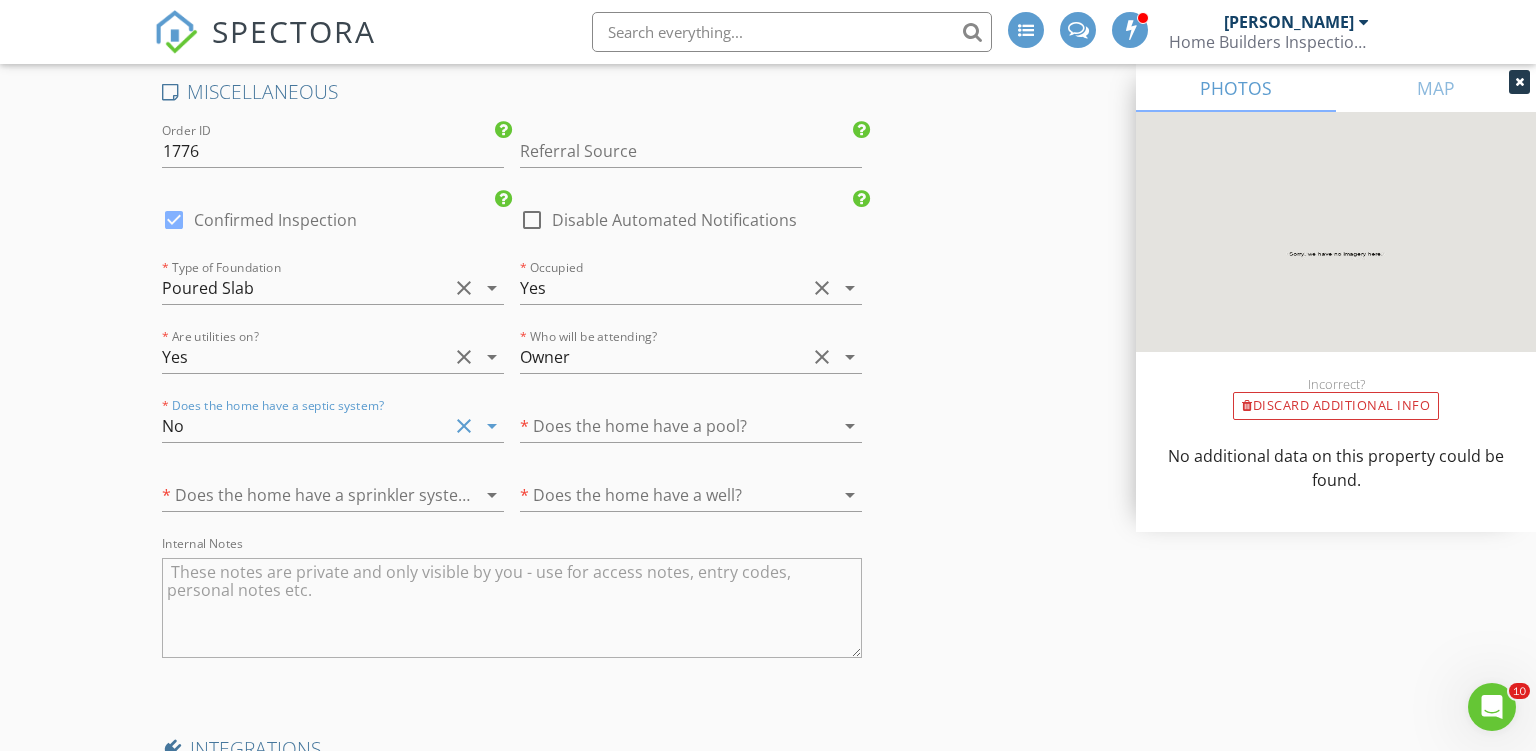click at bounding box center [305, 495] 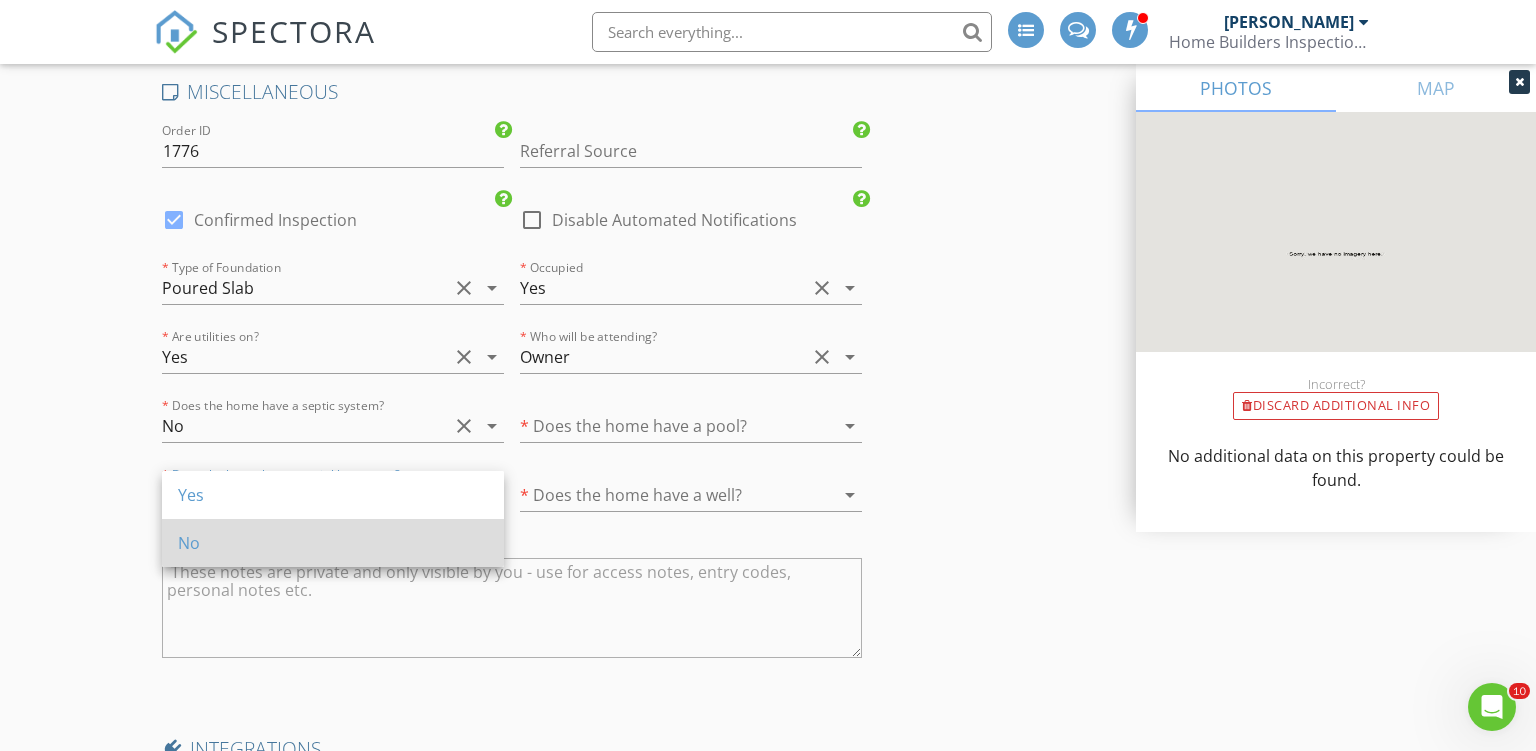 click on "No" at bounding box center (333, 543) 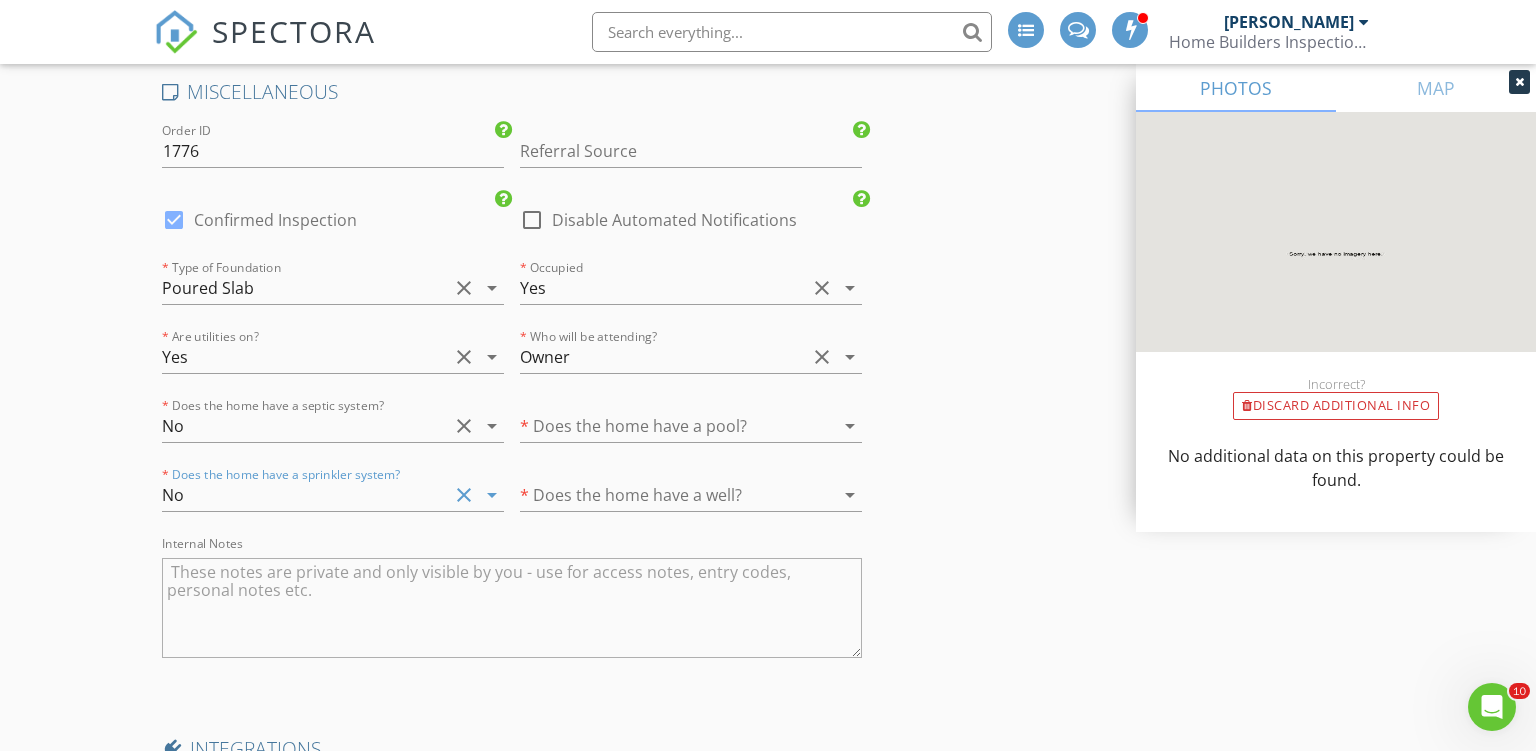 click at bounding box center [663, 426] 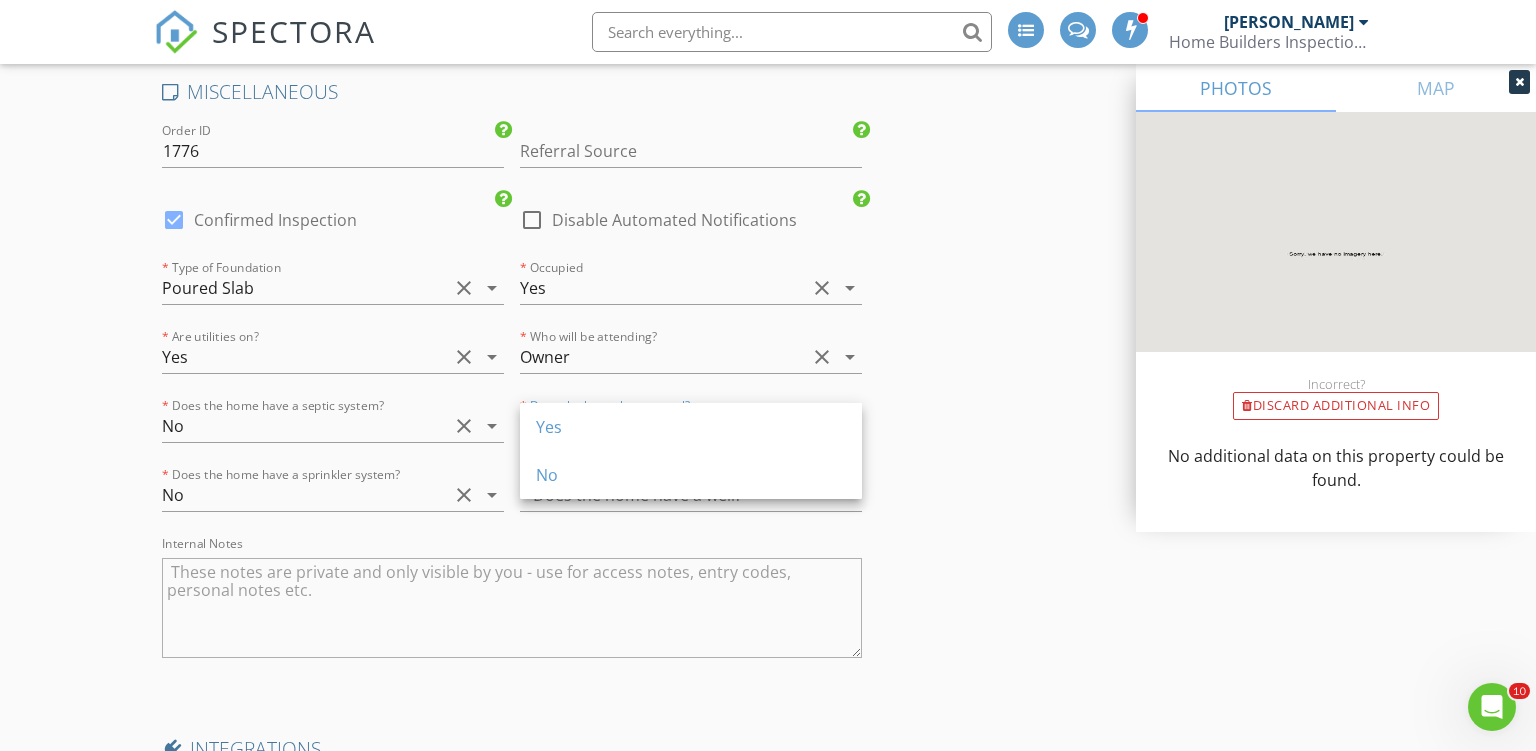 click on "No" at bounding box center (691, 475) 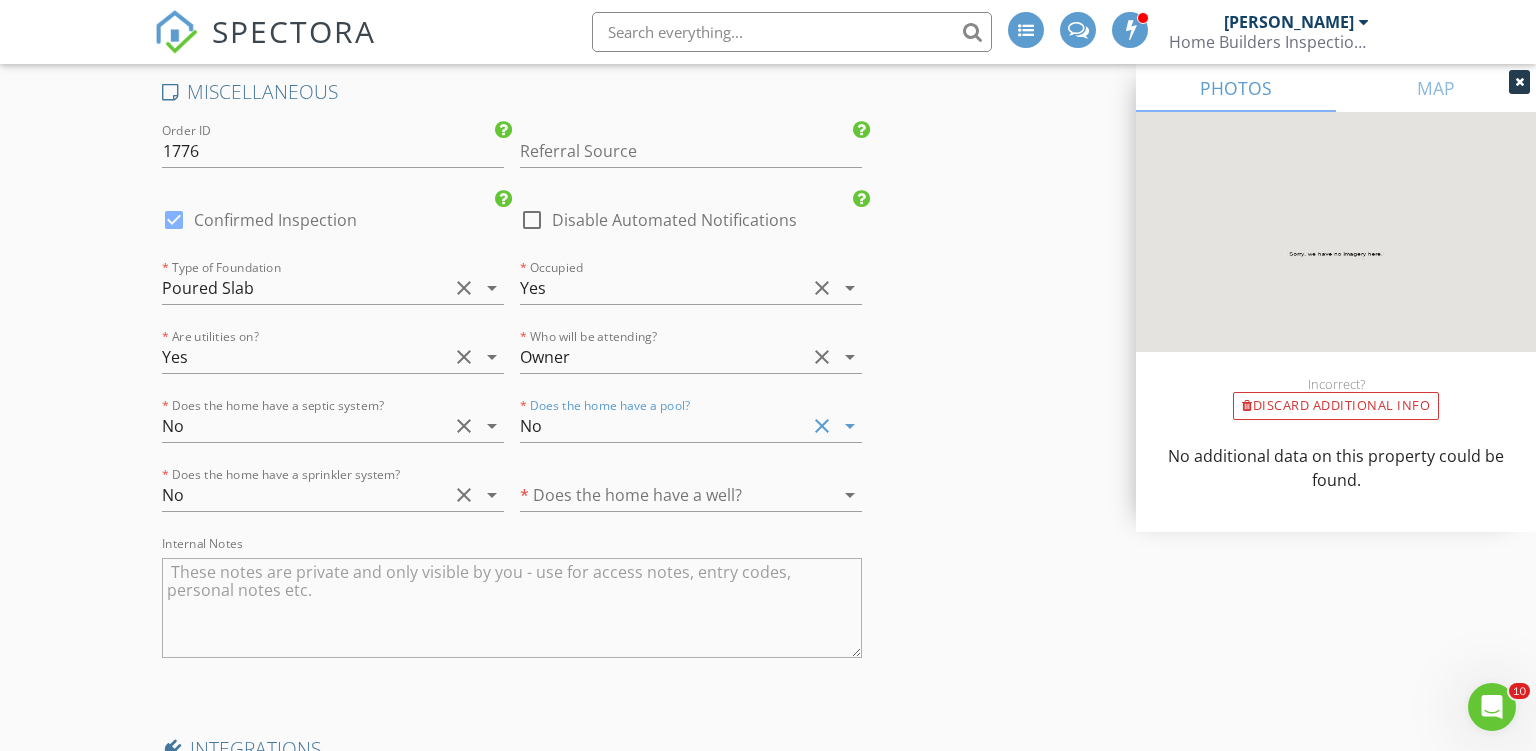 click at bounding box center [663, 495] 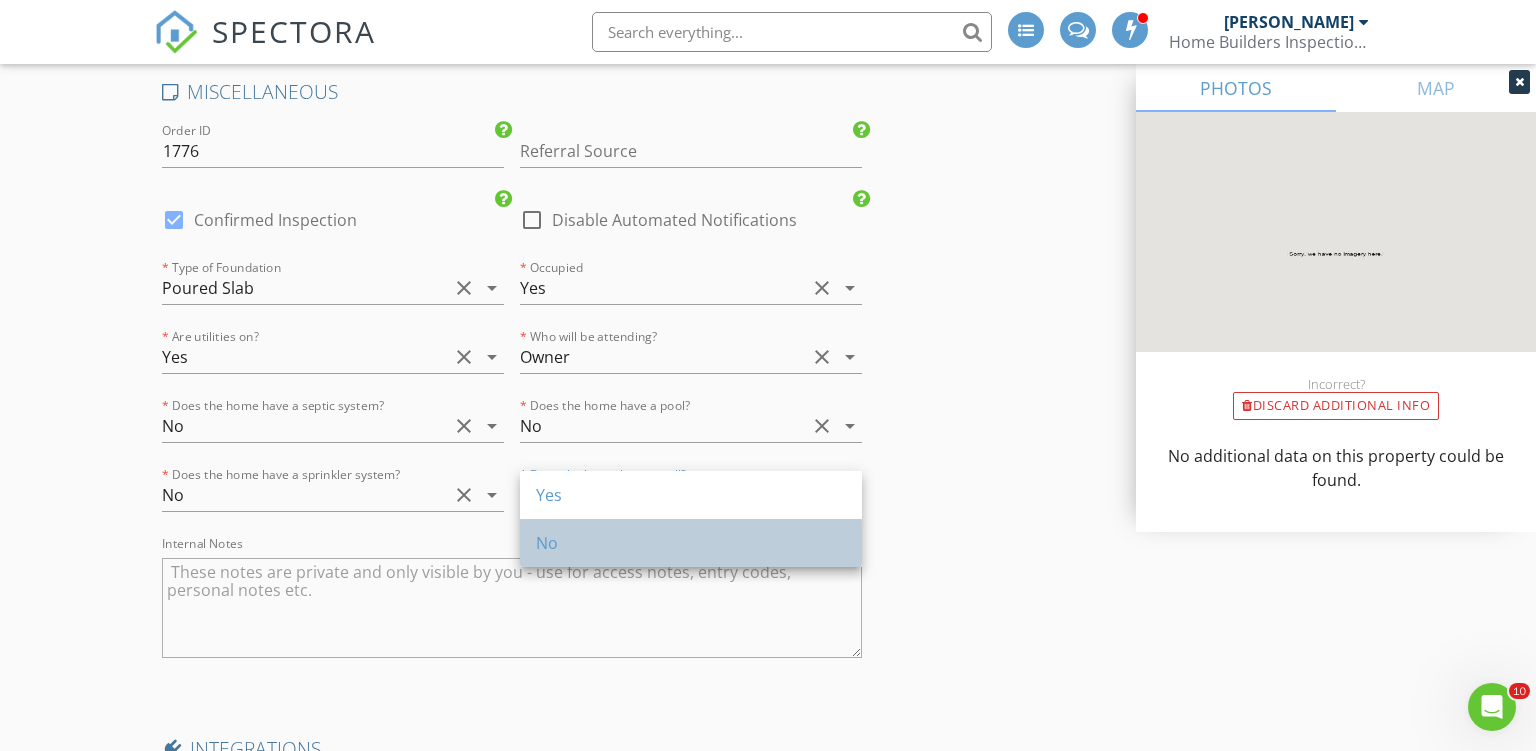 click on "No" at bounding box center [691, 543] 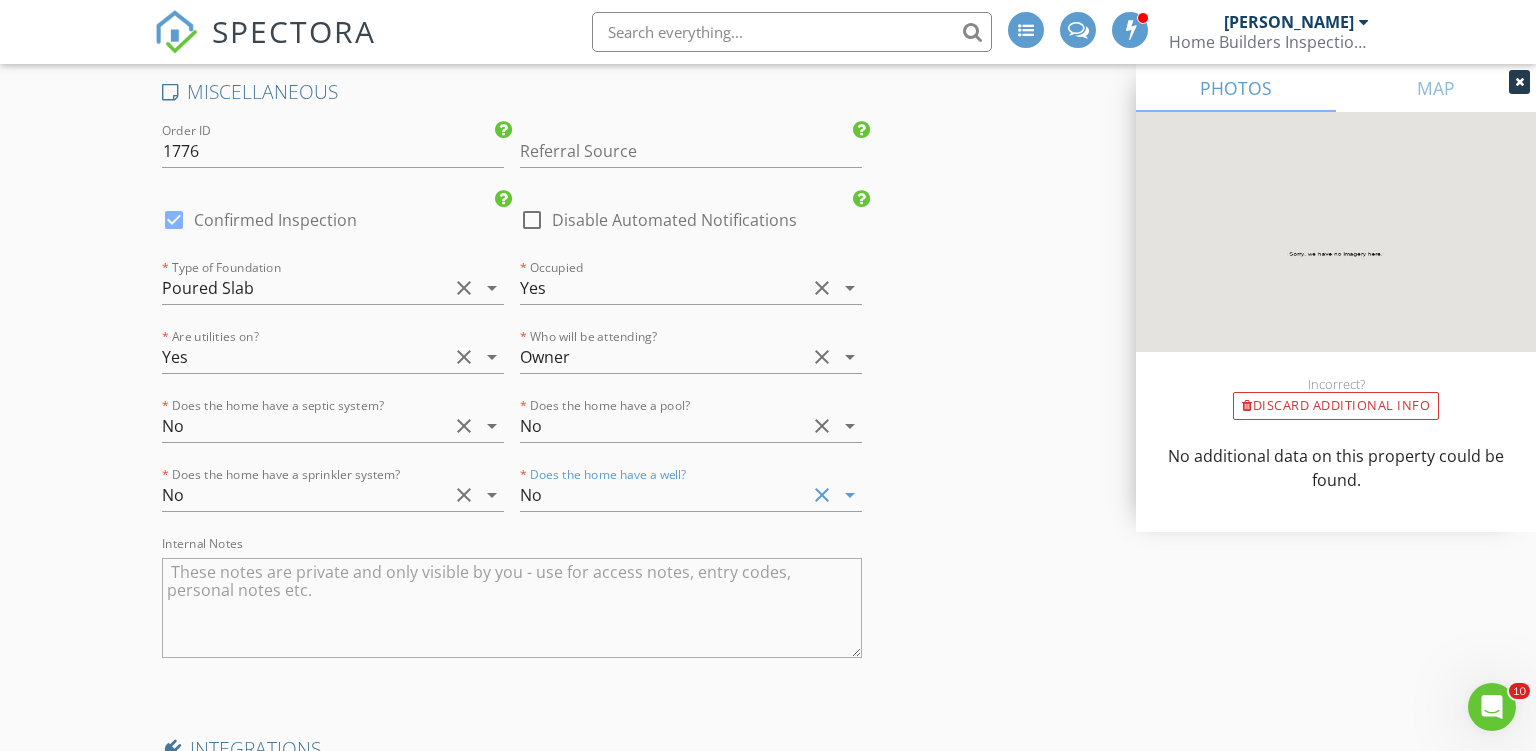 click on "New Inspection
INSPECTOR(S)
check_box   Ron Noble   PRIMARY   check_box_outline_blank   Roy Nichols     Ron Noble arrow_drop_down   check_box_outline_blank Ron Noble specifically requested
Date/Time
07/17/2025 2:30 PM
Location
Address Search       Address 300 Hill Crest Dr   Unit   City Lakehills   State TX   Zip 78063   County Bandera     Square Feet 1466   Year Built 1971   Foundation Slab arrow_drop_down     Ron Noble     76.9 miles     (2 hours)
client
check_box Enable Client CC email for this inspection   Client Search     check_box_outline_blank Client is a Company/Organization     First Name Mihael   Last Name Bilaniuc   Email bilaniucfam@yahoo.com   CC Email   Phone 224-381-9107   Address   City   State   Zip     Tags         Notes   Private Notes
ADD ADDITIONAL client
check_box" at bounding box center (768, -1235) 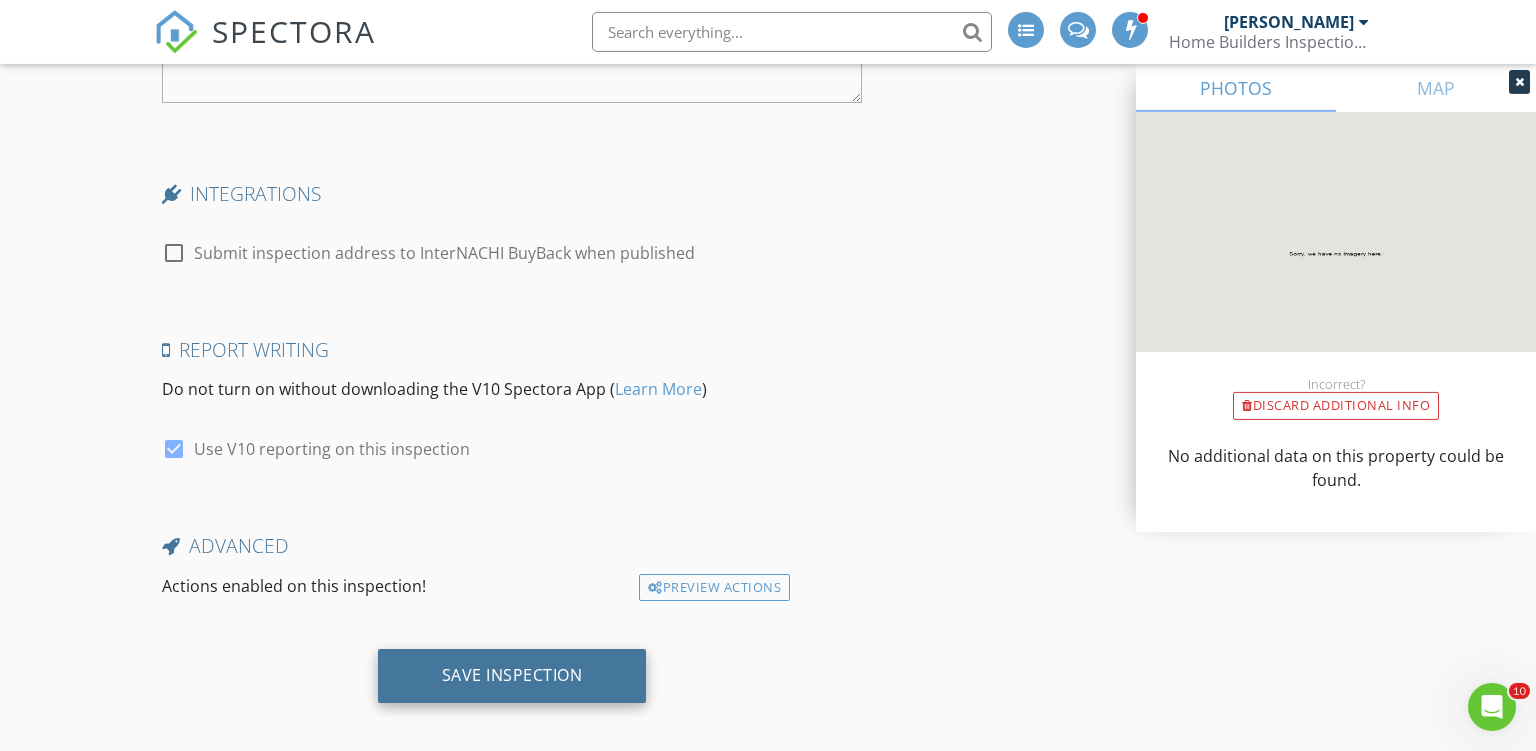 scroll, scrollTop: 4468, scrollLeft: 0, axis: vertical 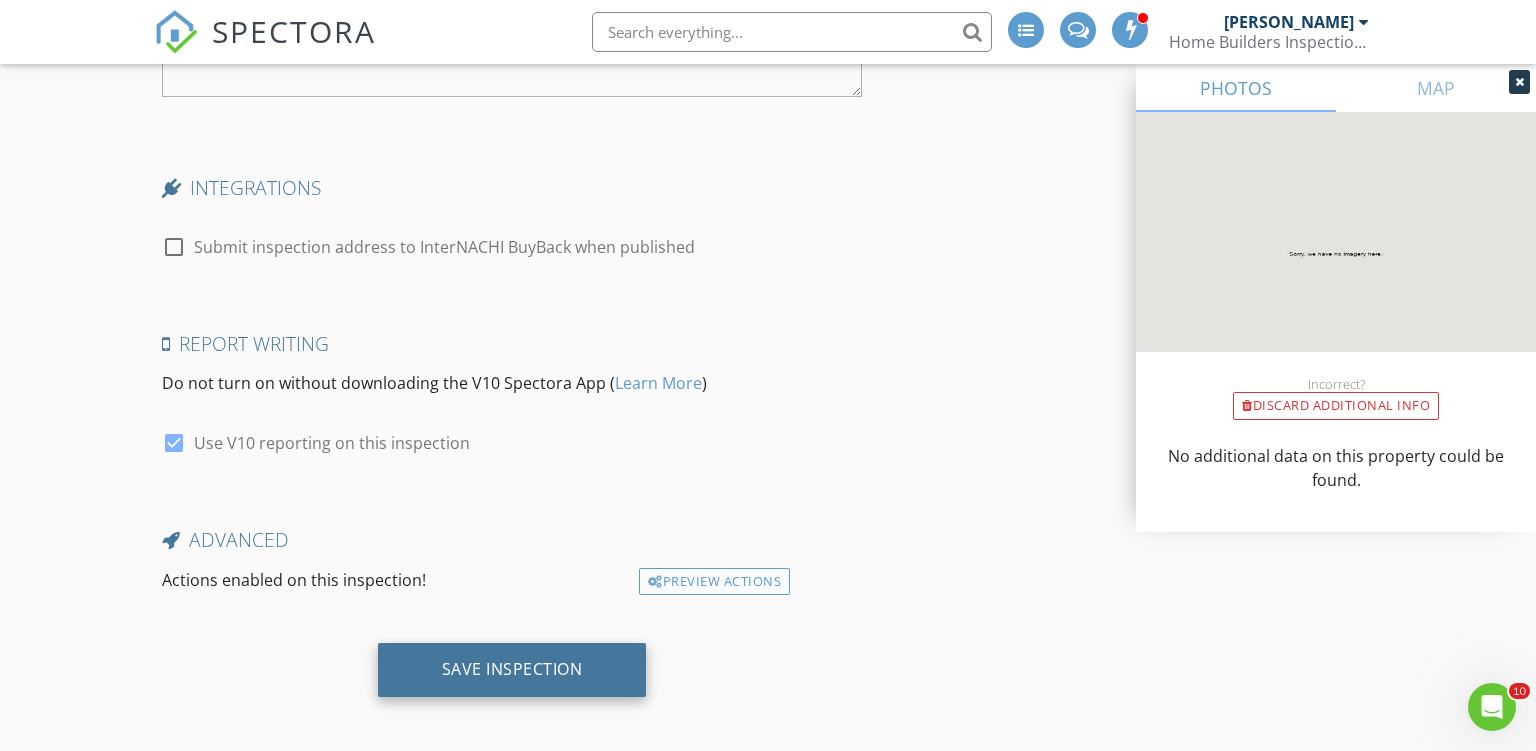 click on "Save Inspection" at bounding box center [512, 669] 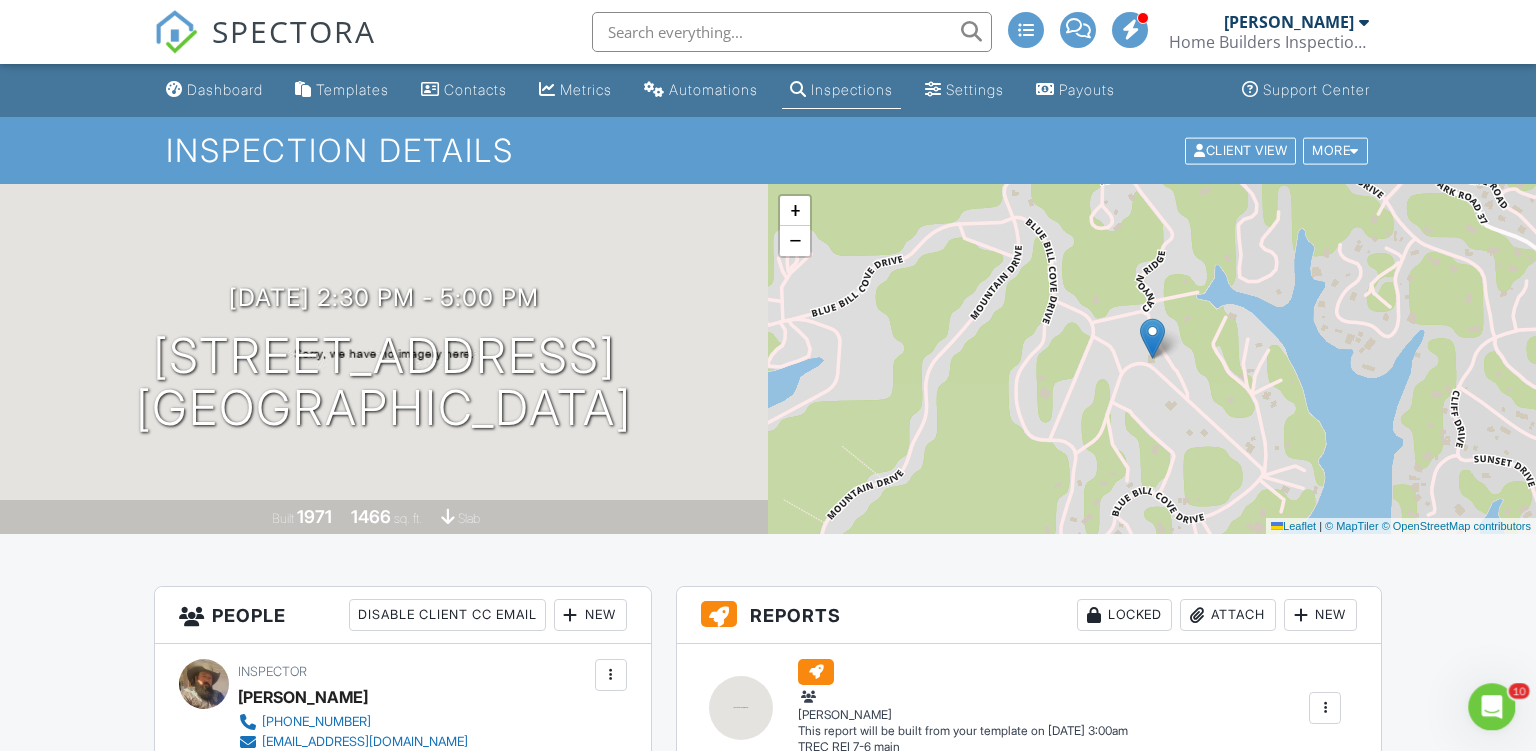 scroll, scrollTop: 0, scrollLeft: 0, axis: both 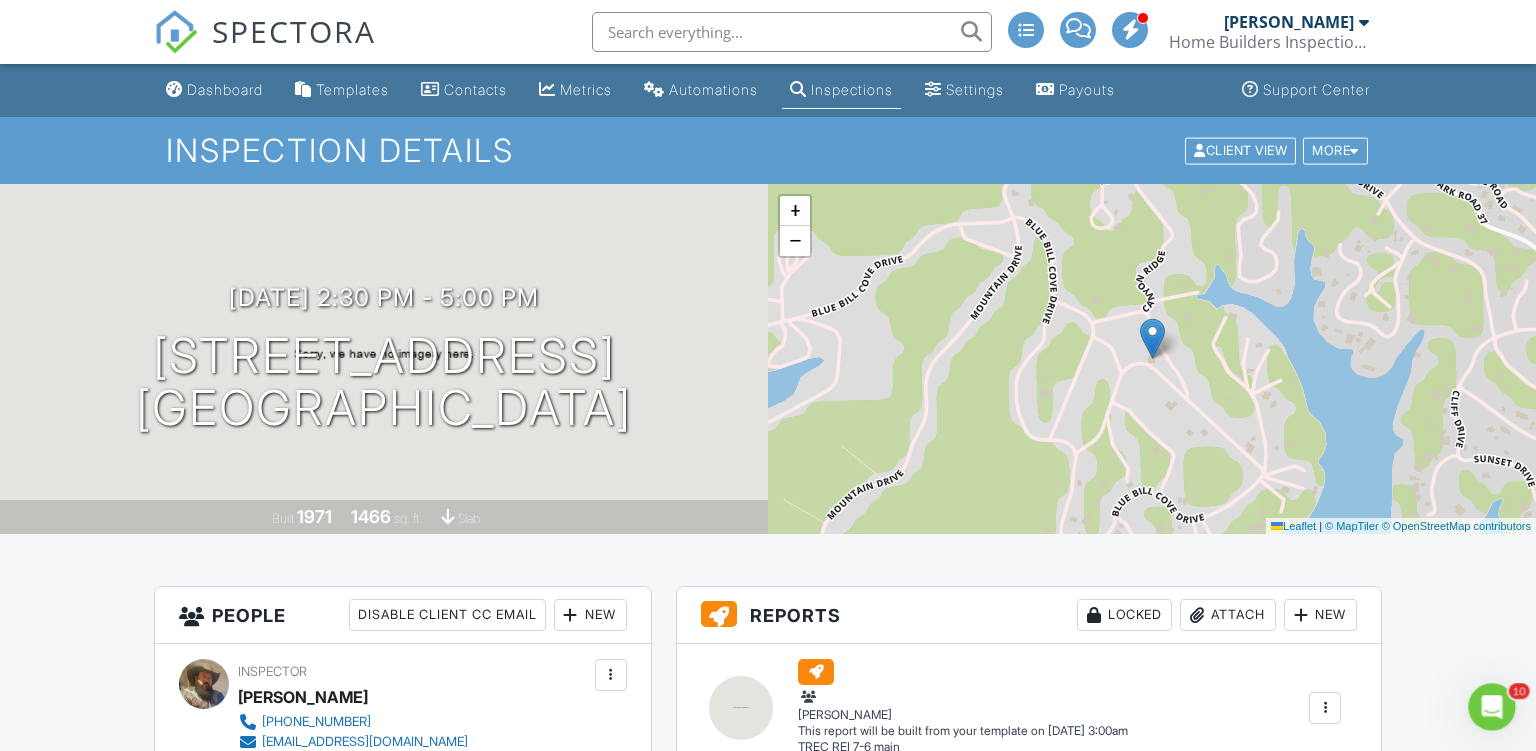 click on "07/17/2025  2:30 pm
- 5:00 pm
300 Hill Crest Dr
Lakehills, TX 78063
Built
1971
1466
sq. ft.
slab" at bounding box center (384, 359) 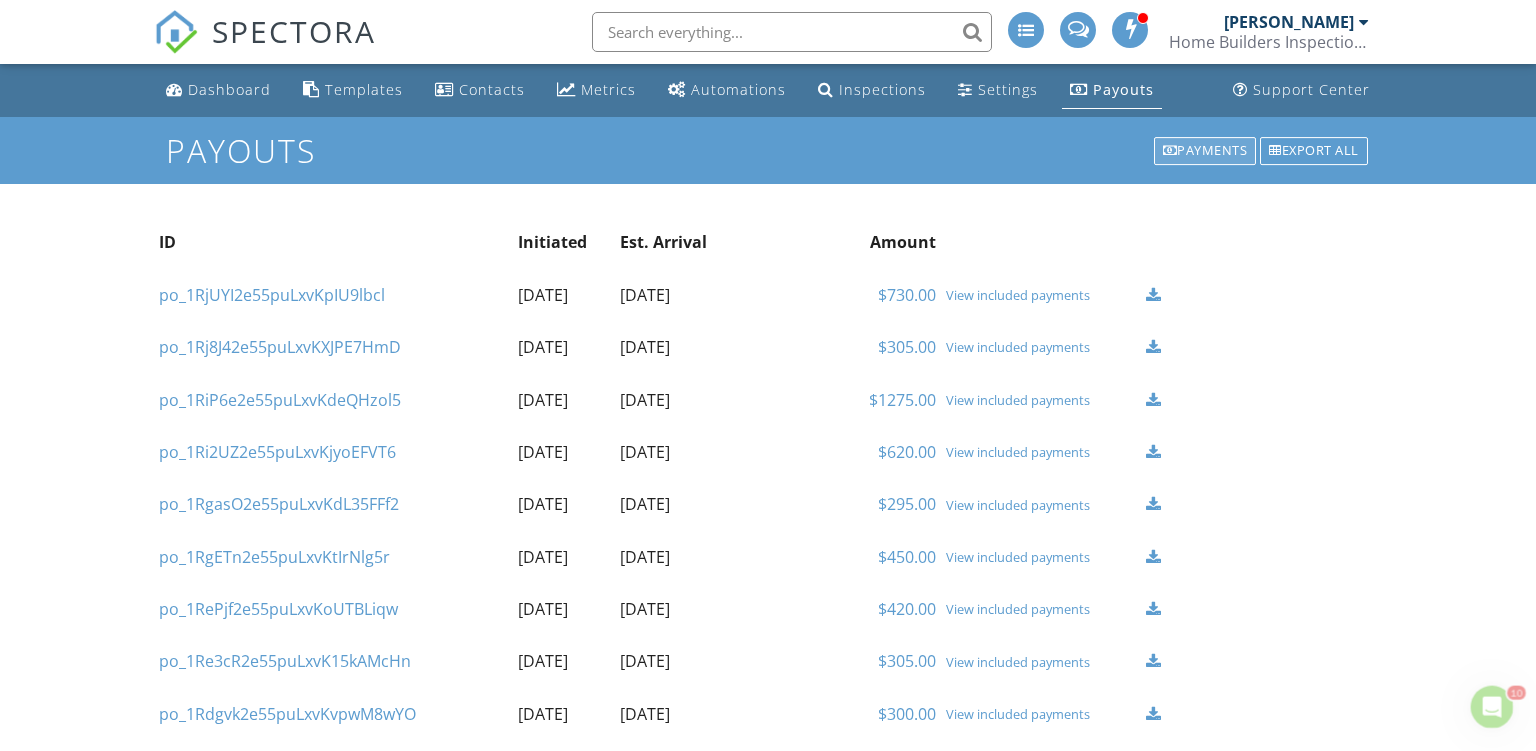 scroll, scrollTop: 0, scrollLeft: 0, axis: both 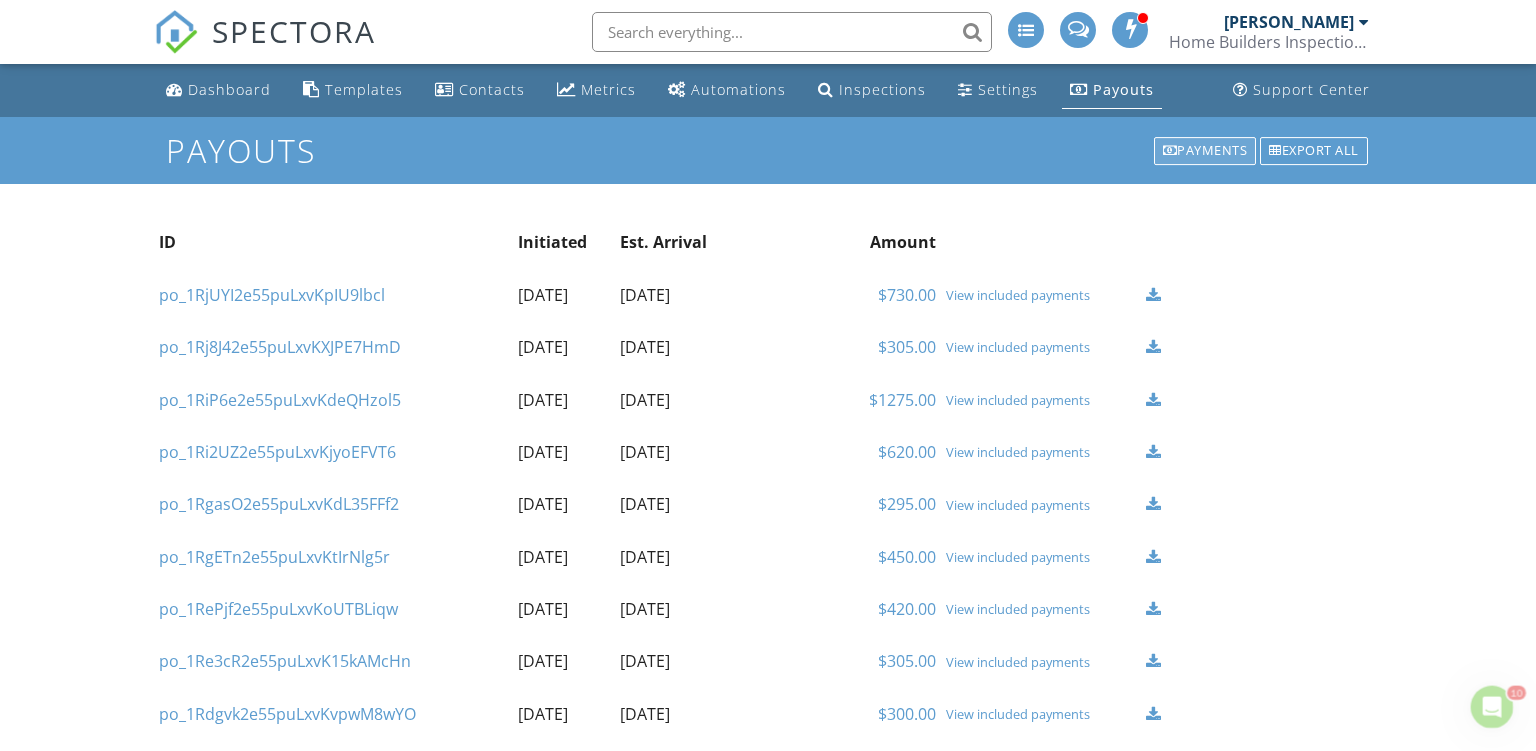 click on "Payments" at bounding box center [1205, 151] 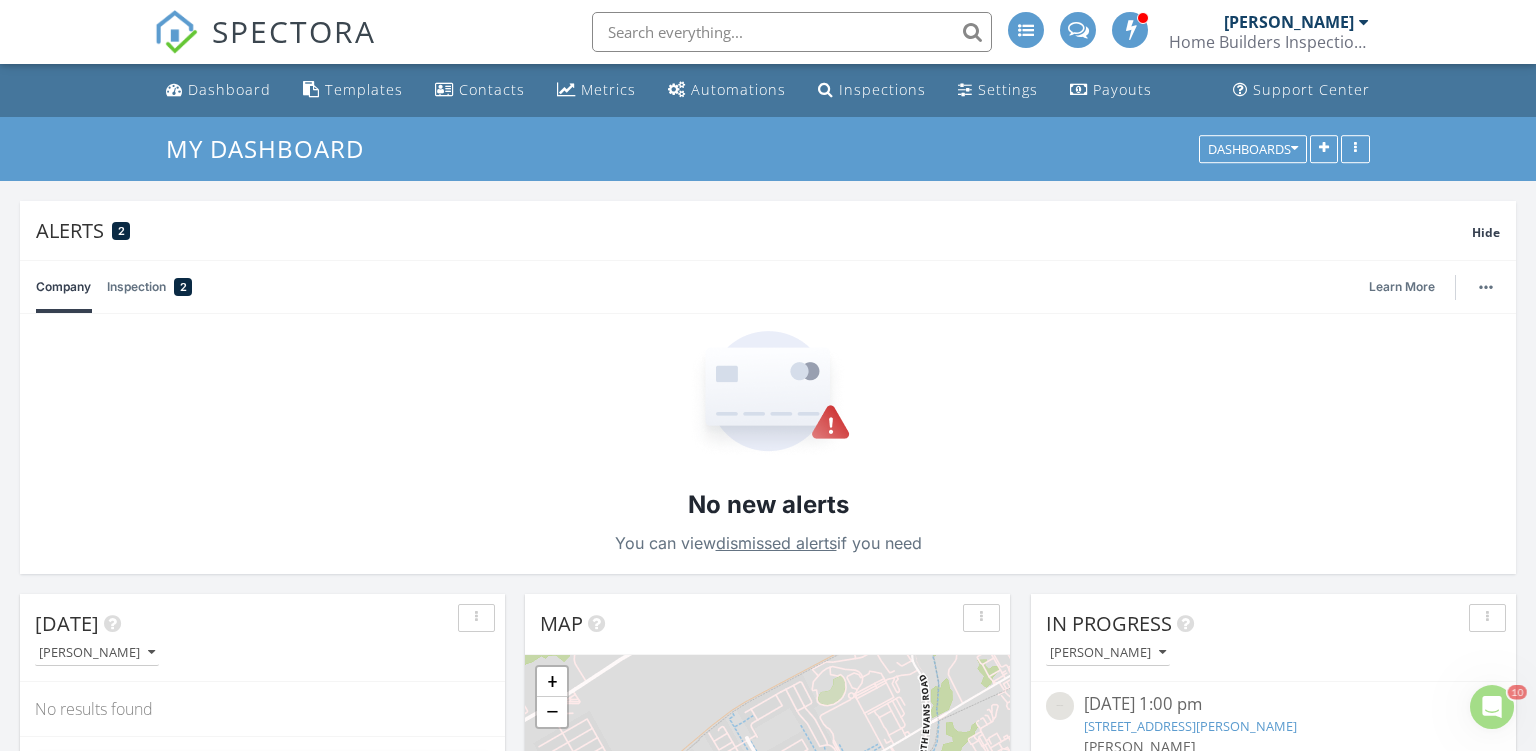 scroll, scrollTop: 0, scrollLeft: 0, axis: both 